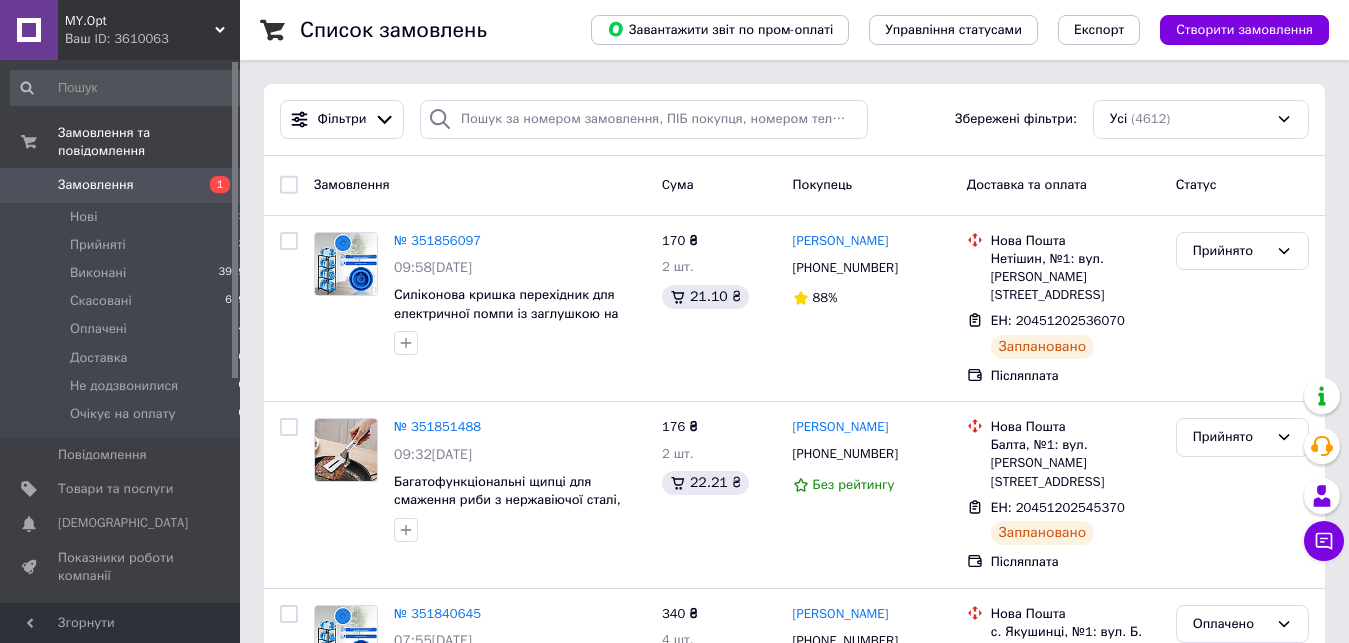scroll, scrollTop: 0, scrollLeft: 0, axis: both 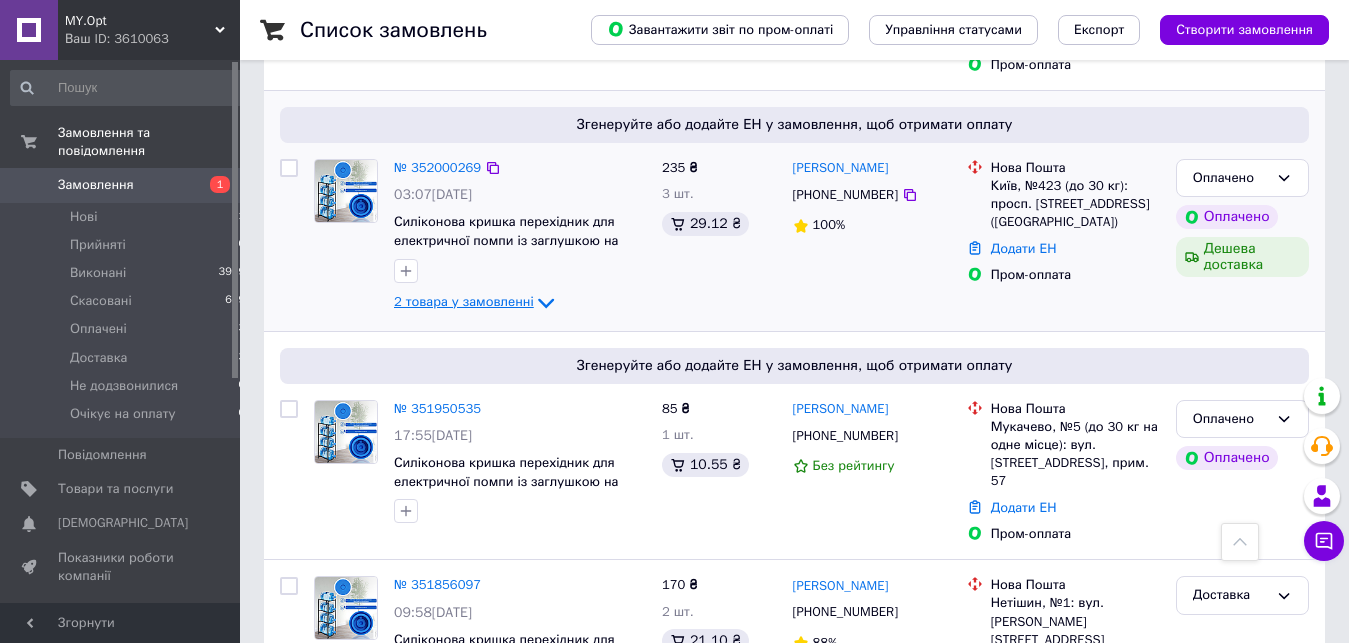 click on "2 товара у замовленні" at bounding box center (464, 301) 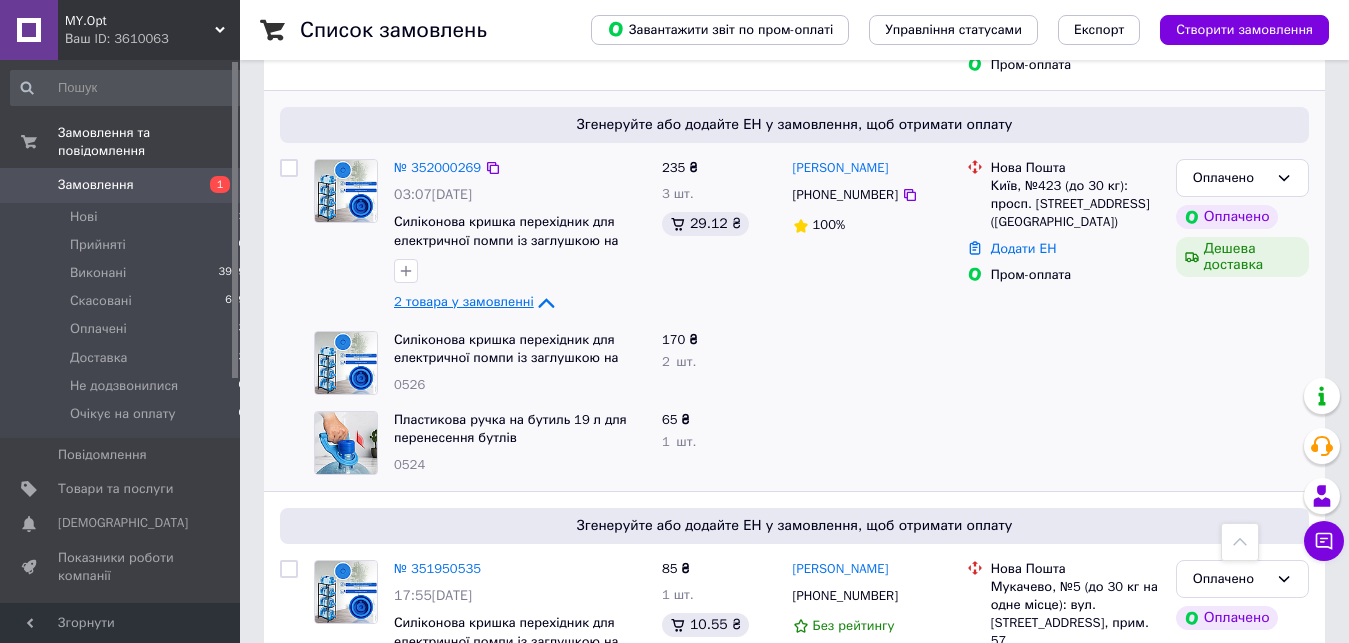 click on "2 товара у замовленні" at bounding box center (464, 301) 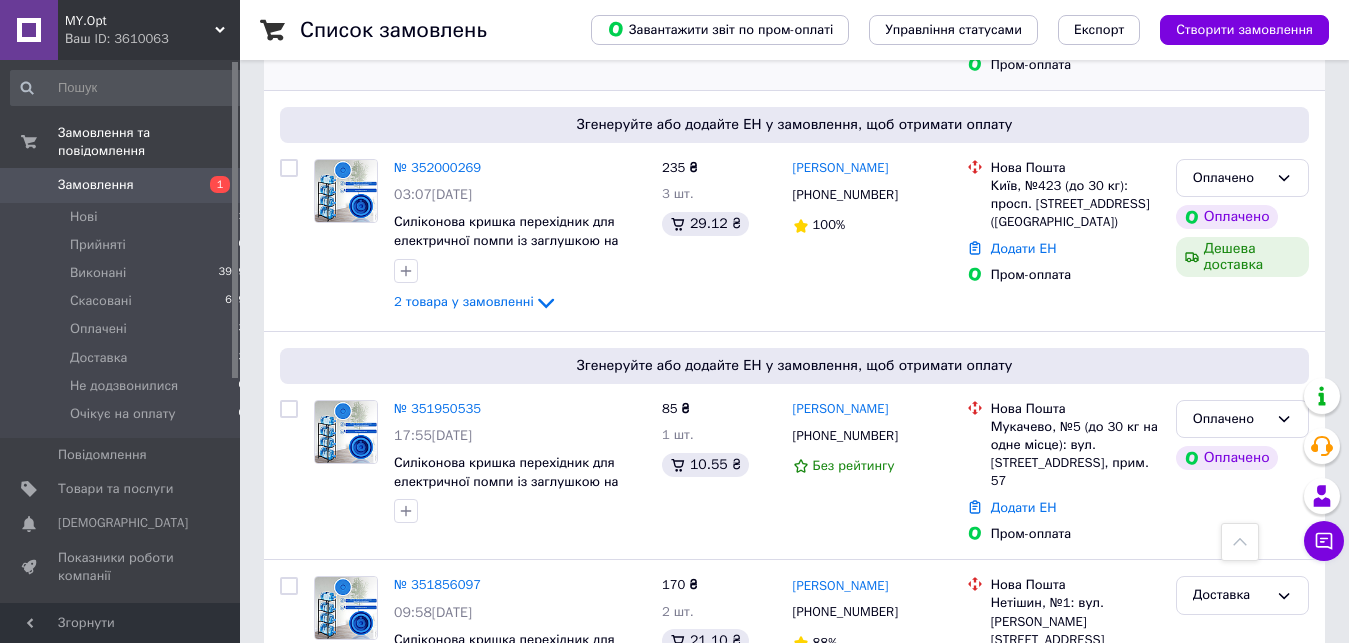 scroll, scrollTop: 0, scrollLeft: 0, axis: both 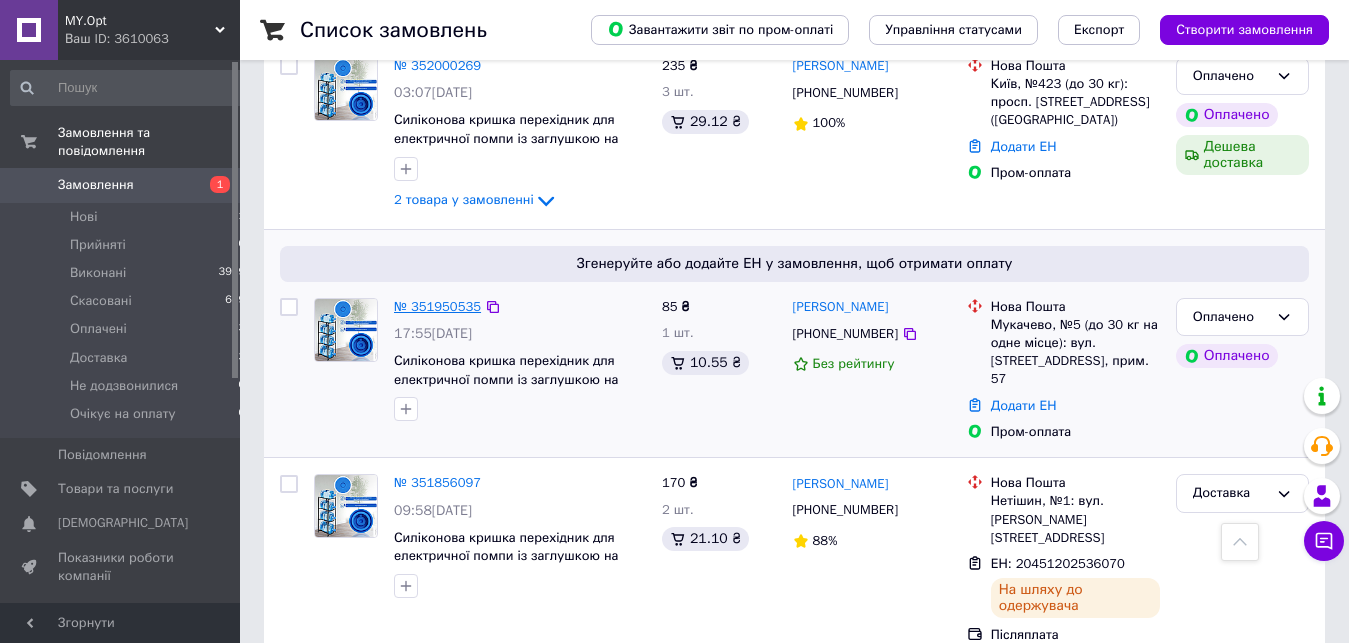 click on "№ 351950535" at bounding box center (437, 306) 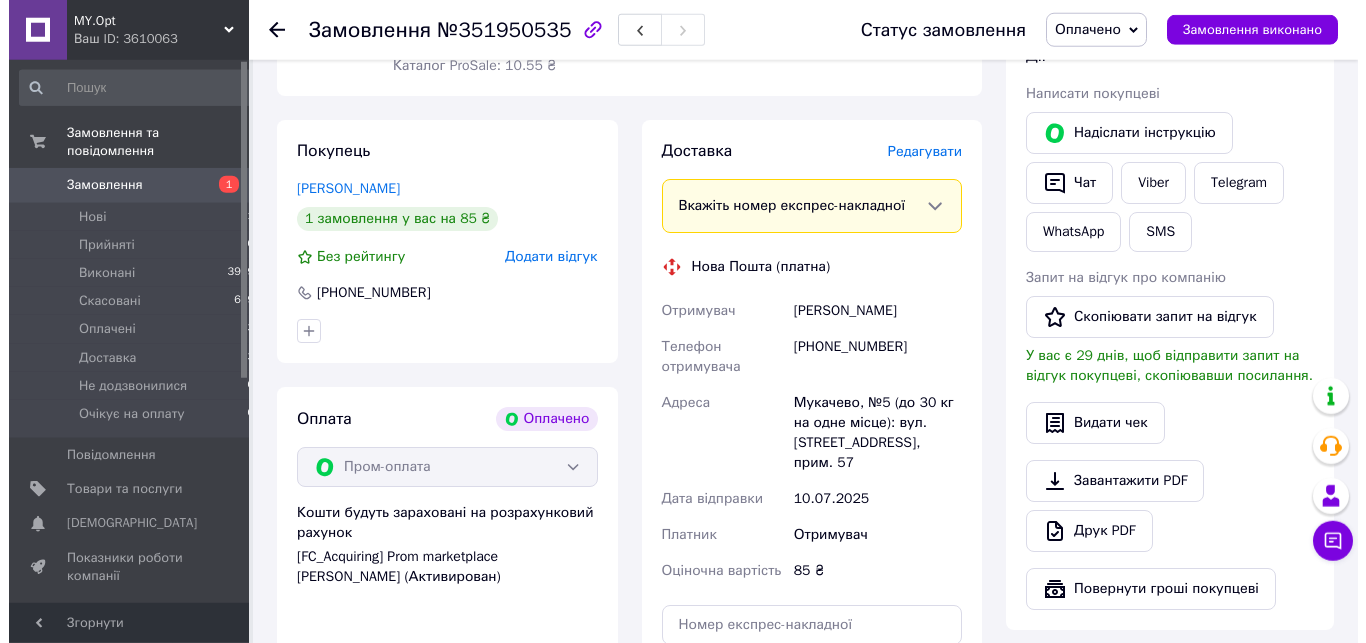 scroll, scrollTop: 408, scrollLeft: 0, axis: vertical 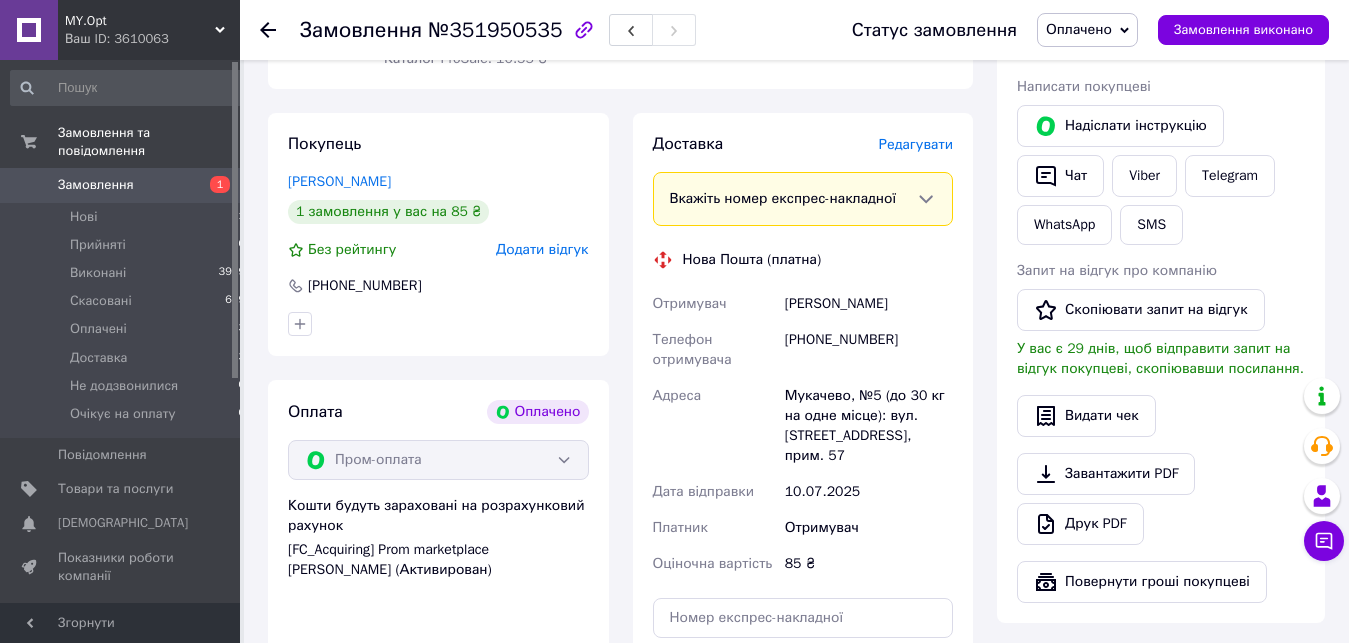 click on "Редагувати" at bounding box center [916, 144] 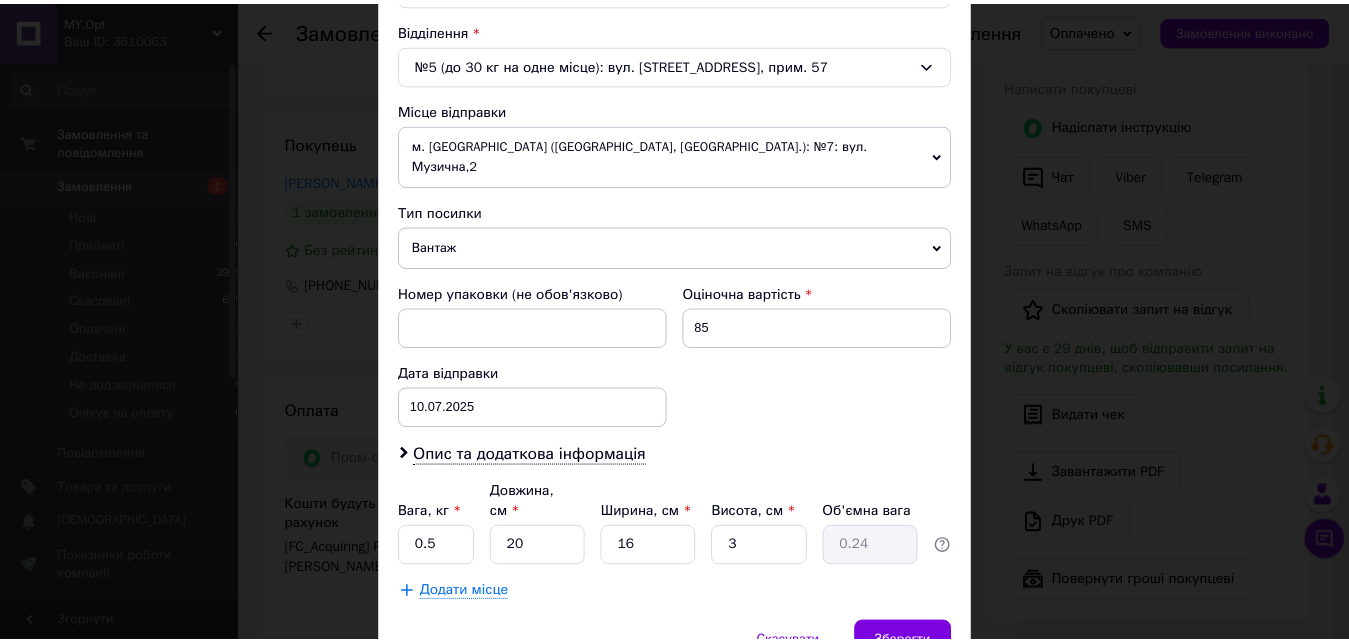 scroll, scrollTop: 685, scrollLeft: 0, axis: vertical 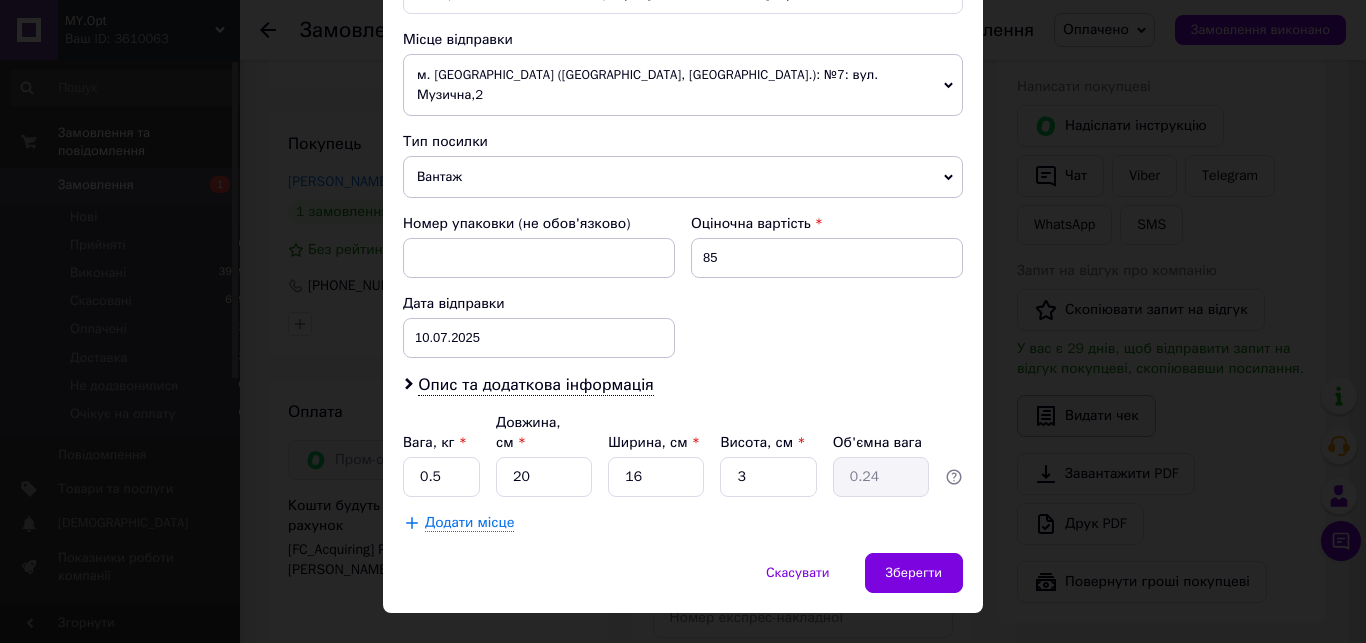 click on "× Редагування доставки Спосіб доставки Нова Пошта (платна) Платник Отримувач Відправник Прізвище отримувача Сличко Ім'я отримувача Наталия По батькові отримувача Телефон отримувача +380502158395 Тип доставки У відділенні Кур'єром В поштоматі Місто Мукачево Відділення №5 (до 30 кг на одне місце): вул. Берегівська, 66, прим. 57 Місце відправки м. Запоріжжя (Запорізька обл., Запорізький р-н.): №7: вул. Музична,2 м. Запоріжжя (Запорізька обл., Запорізький р-н.): Поштомат №44822: вул. Юності, 72 (Біля магазину "ГРЯДКА") Додати ще місце відправки Тип посилки Вантаж Документи 85 10.07.2025" at bounding box center [683, 321] 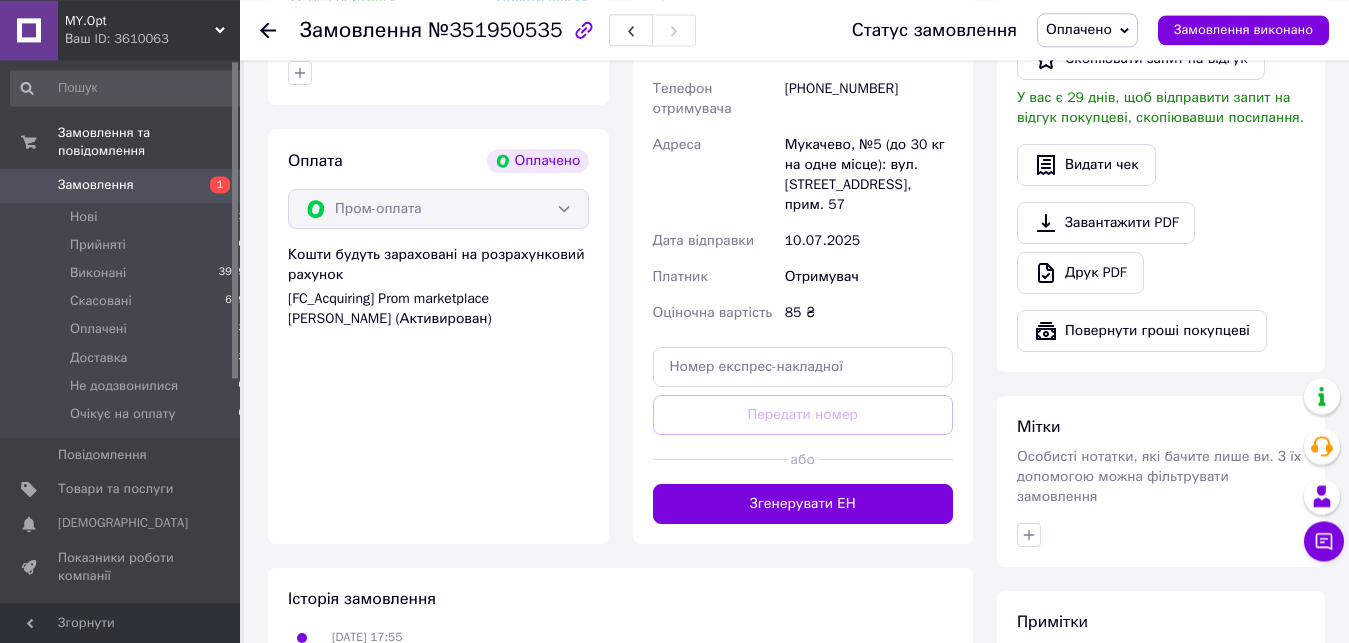 scroll, scrollTop: 816, scrollLeft: 0, axis: vertical 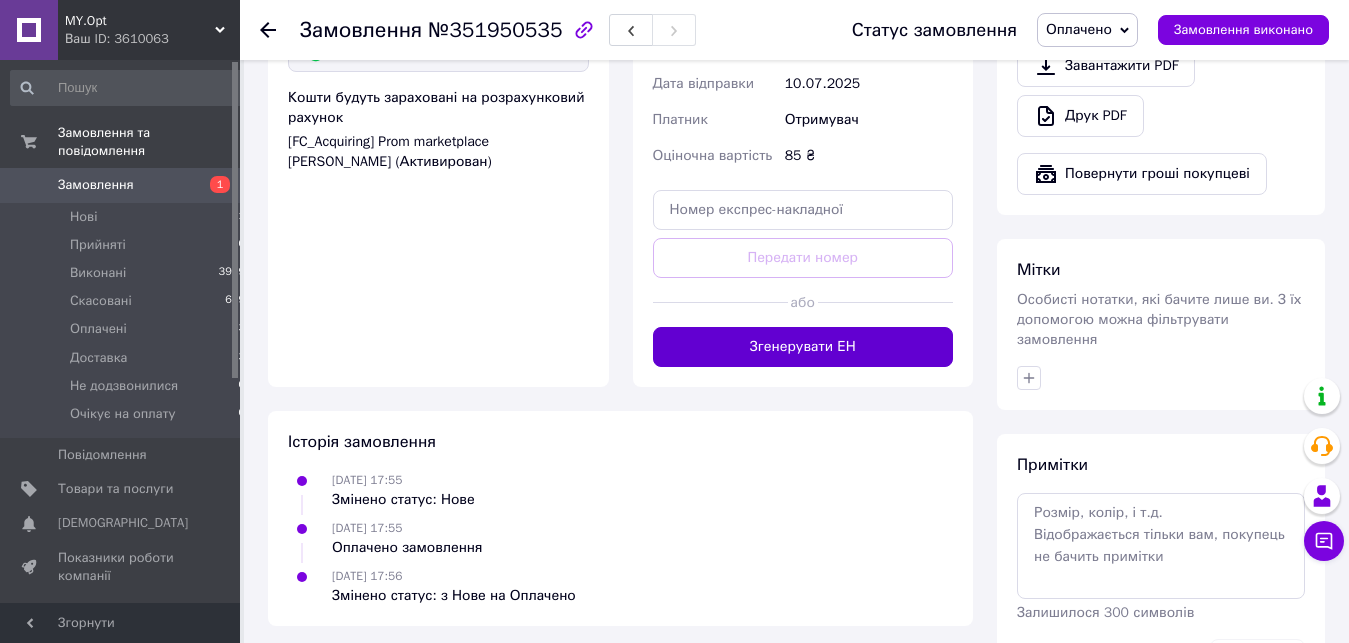 click on "Згенерувати ЕН" at bounding box center (803, 347) 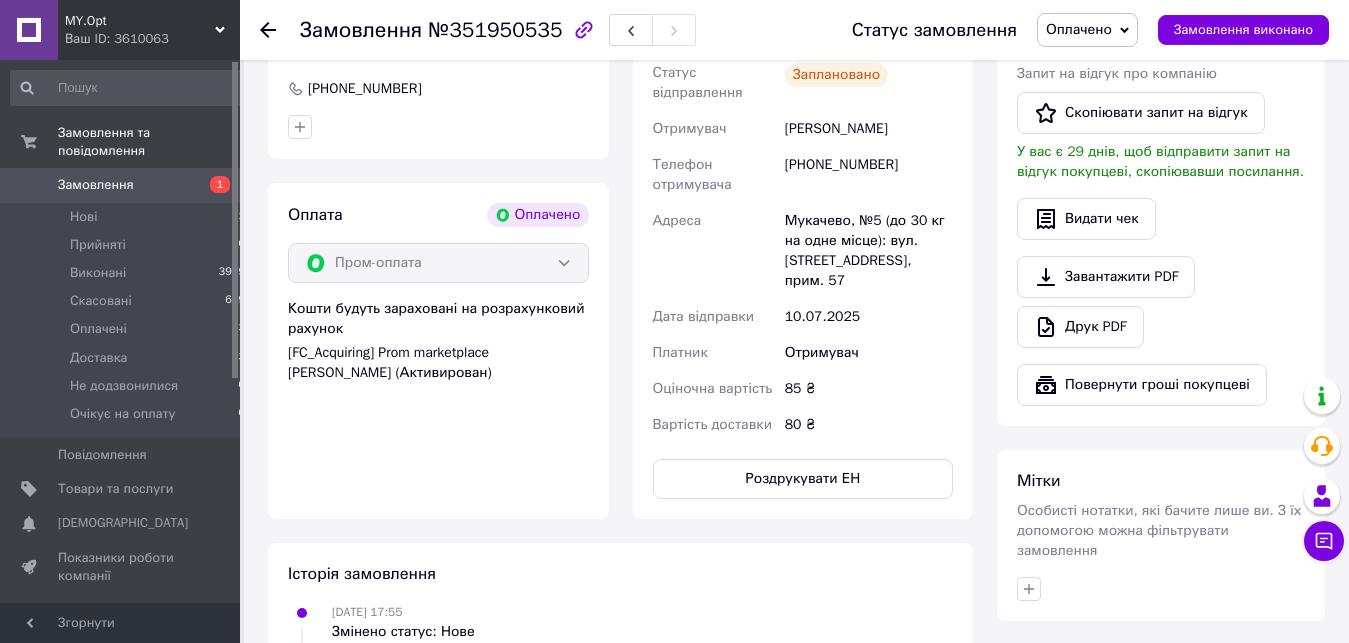 scroll, scrollTop: 612, scrollLeft: 0, axis: vertical 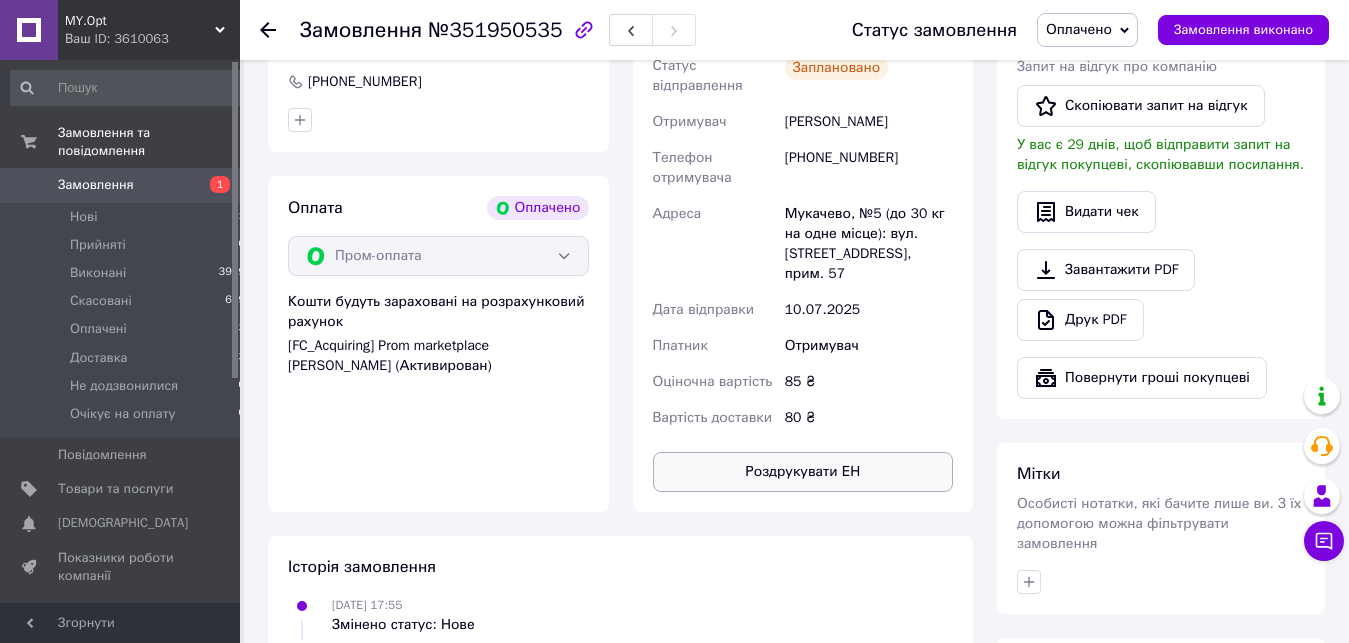 click on "Роздрукувати ЕН" at bounding box center [803, 472] 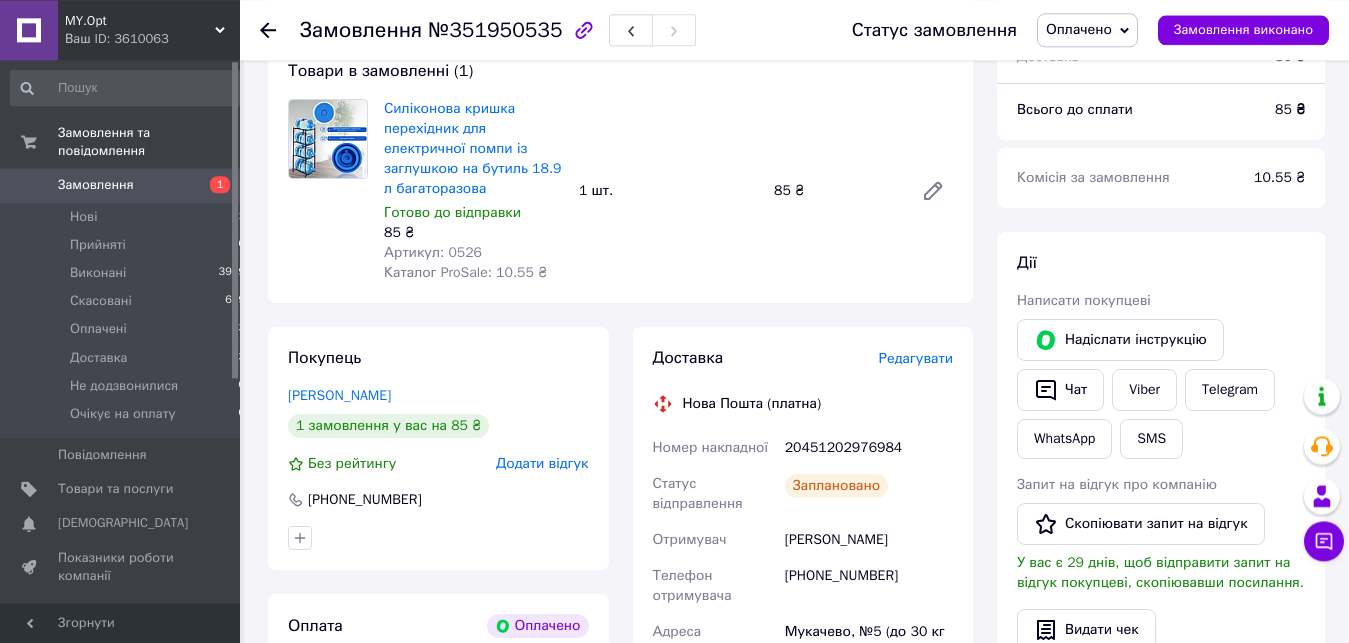 scroll, scrollTop: 102, scrollLeft: 0, axis: vertical 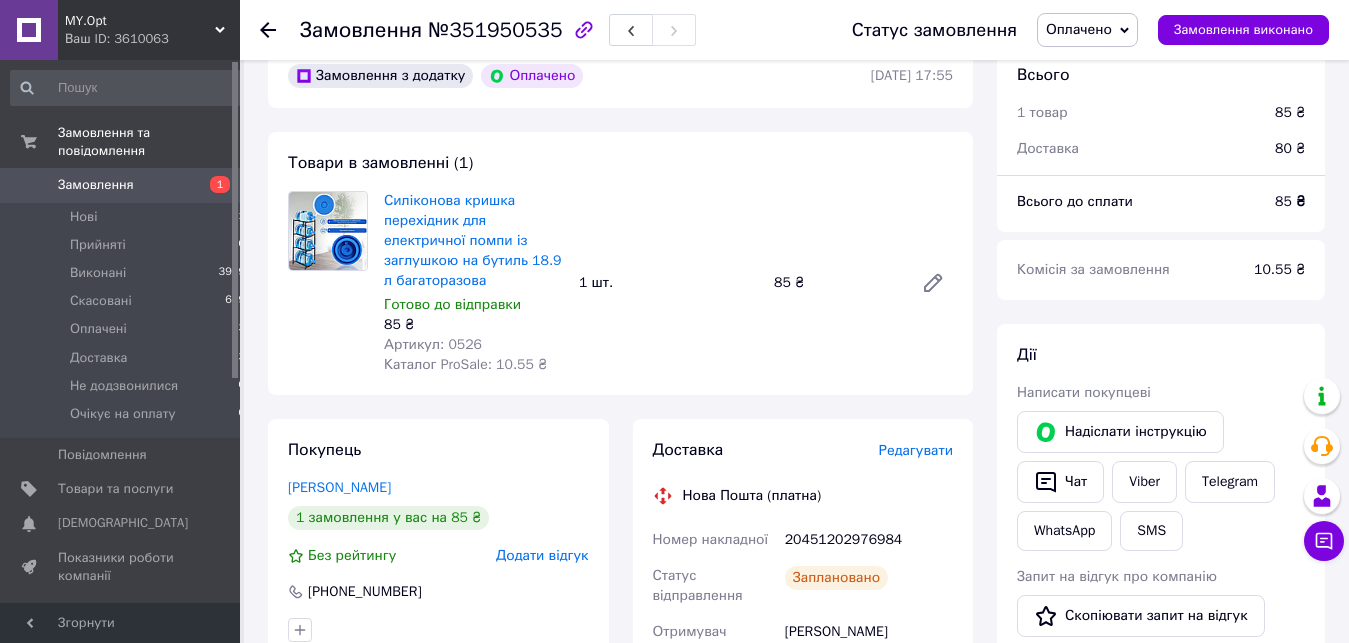 click on "Замовлення" at bounding box center [121, 185] 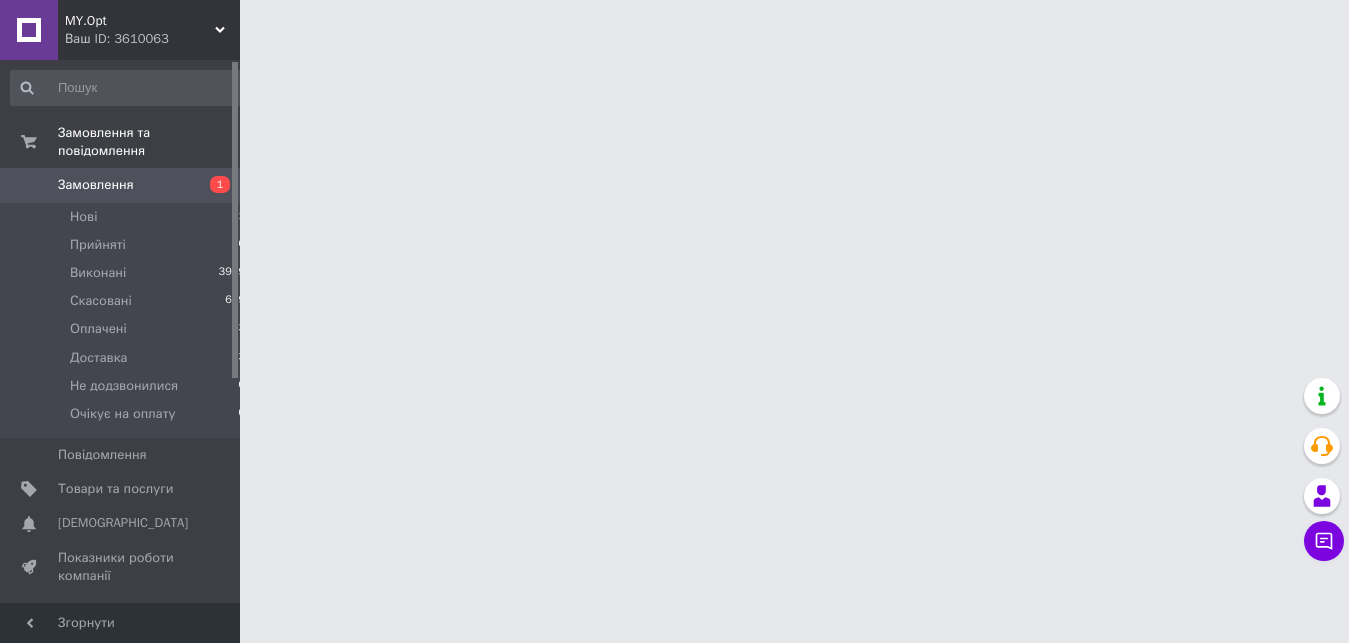 scroll, scrollTop: 0, scrollLeft: 0, axis: both 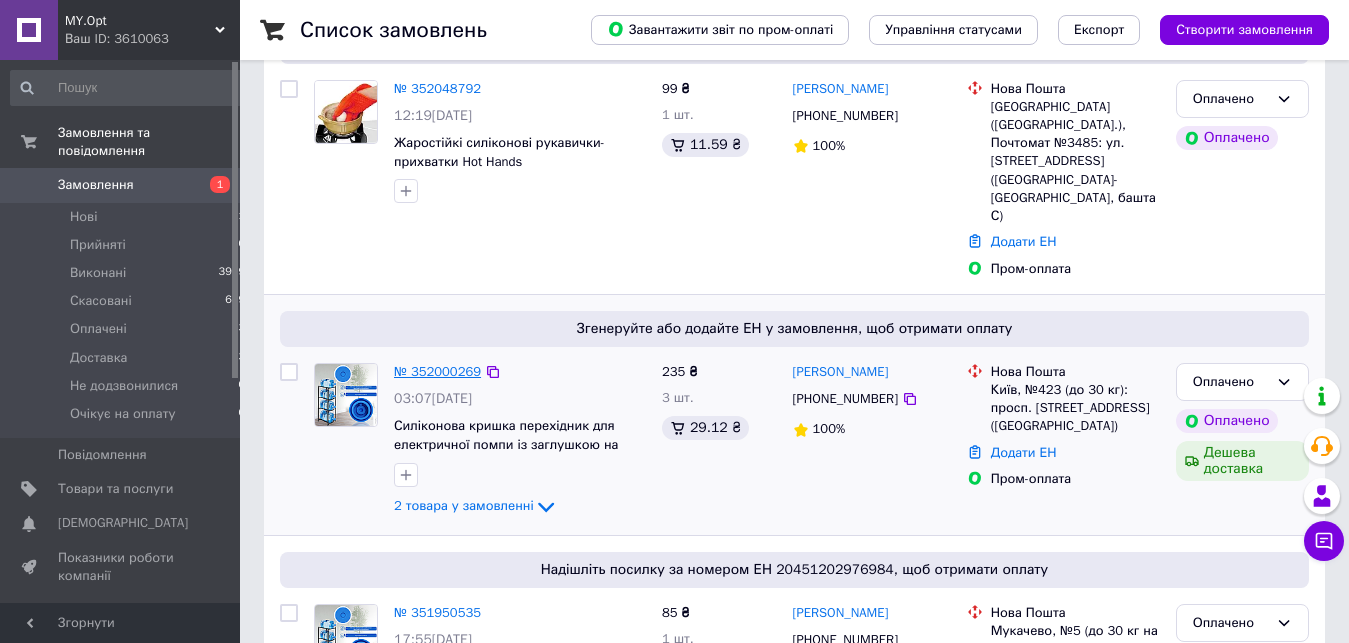 click on "№ 352000269" at bounding box center (437, 371) 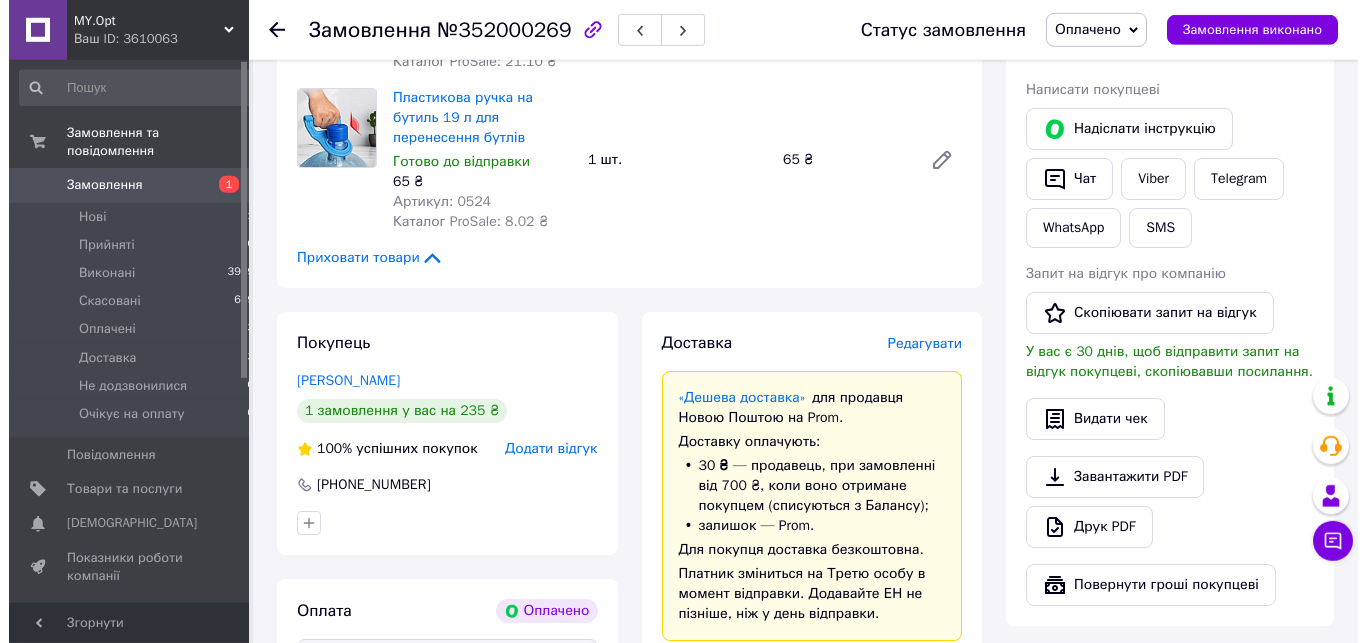 scroll, scrollTop: 408, scrollLeft: 0, axis: vertical 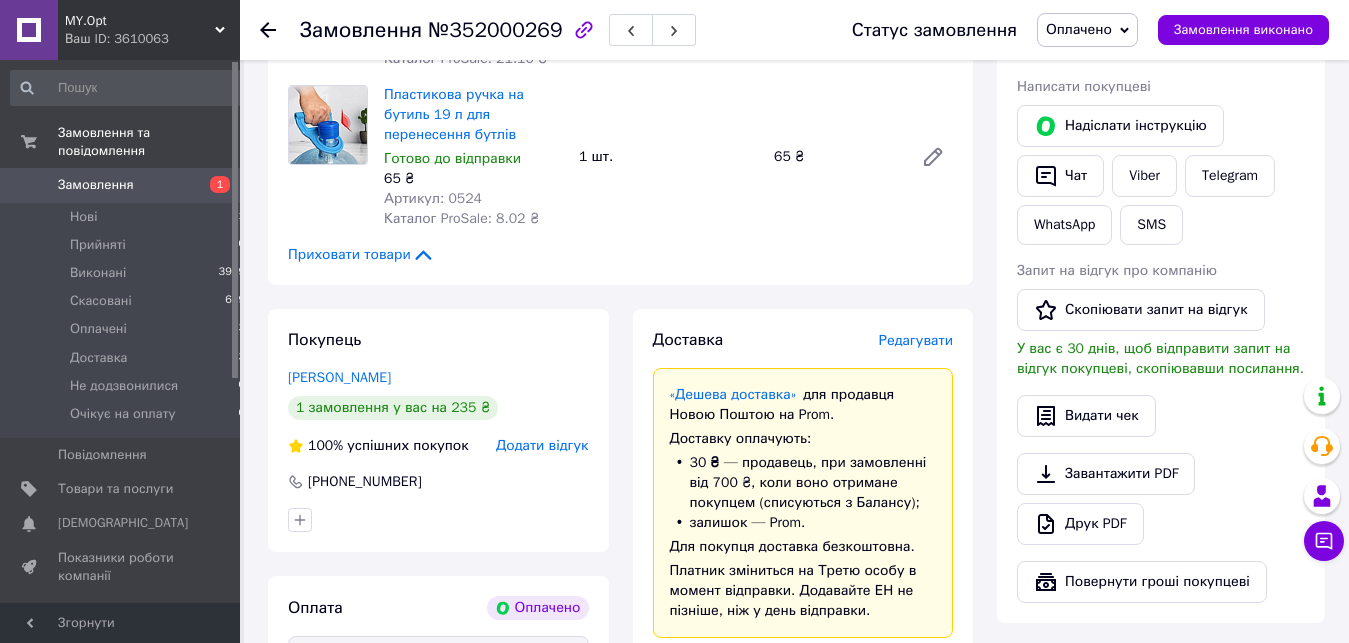 click on "Редагувати" at bounding box center (916, 340) 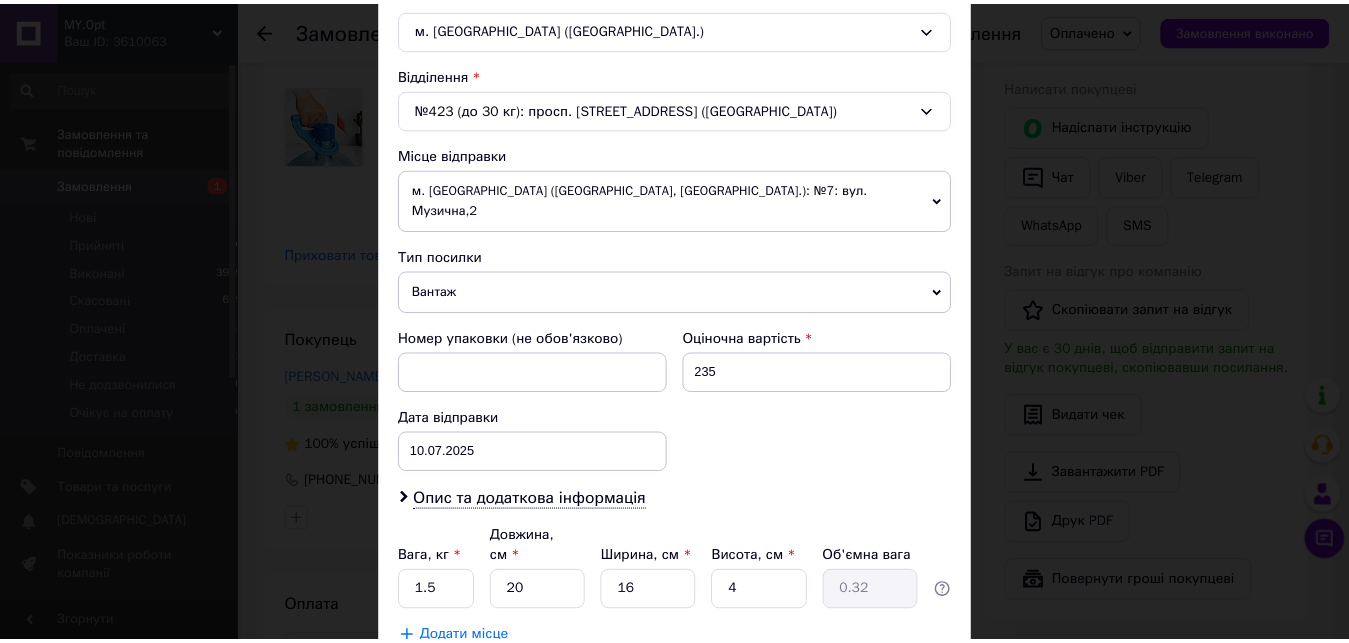 scroll, scrollTop: 685, scrollLeft: 0, axis: vertical 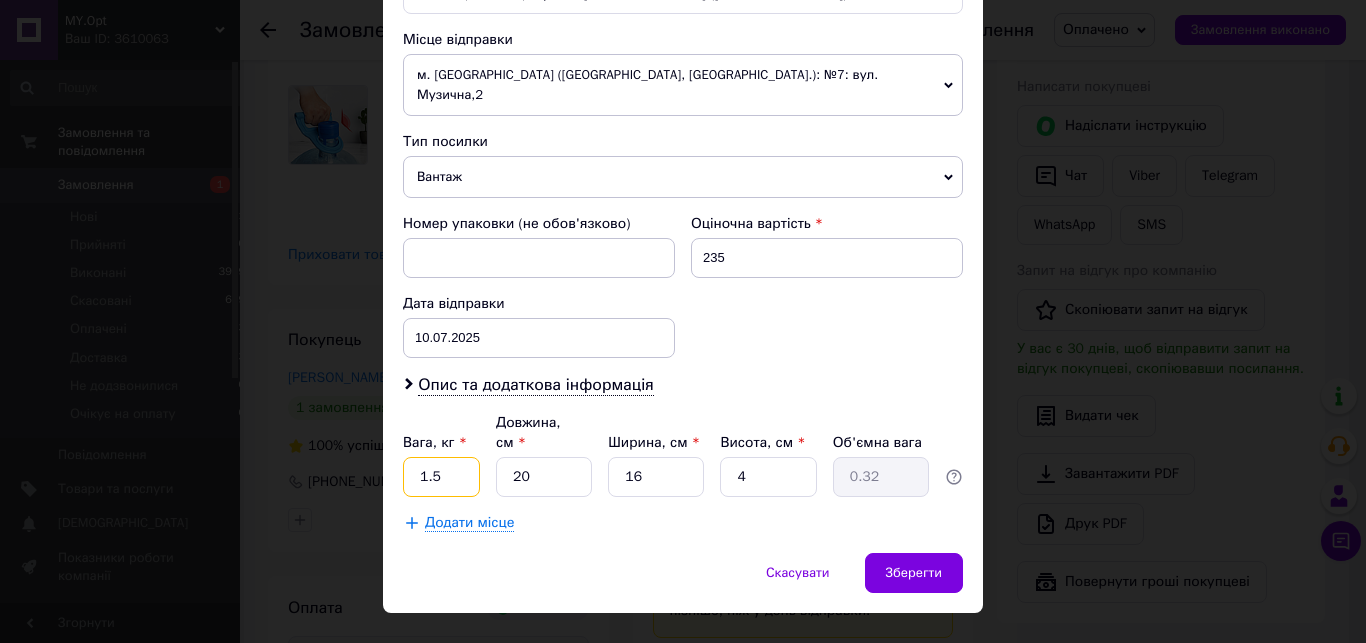 click on "1.5" at bounding box center [441, 477] 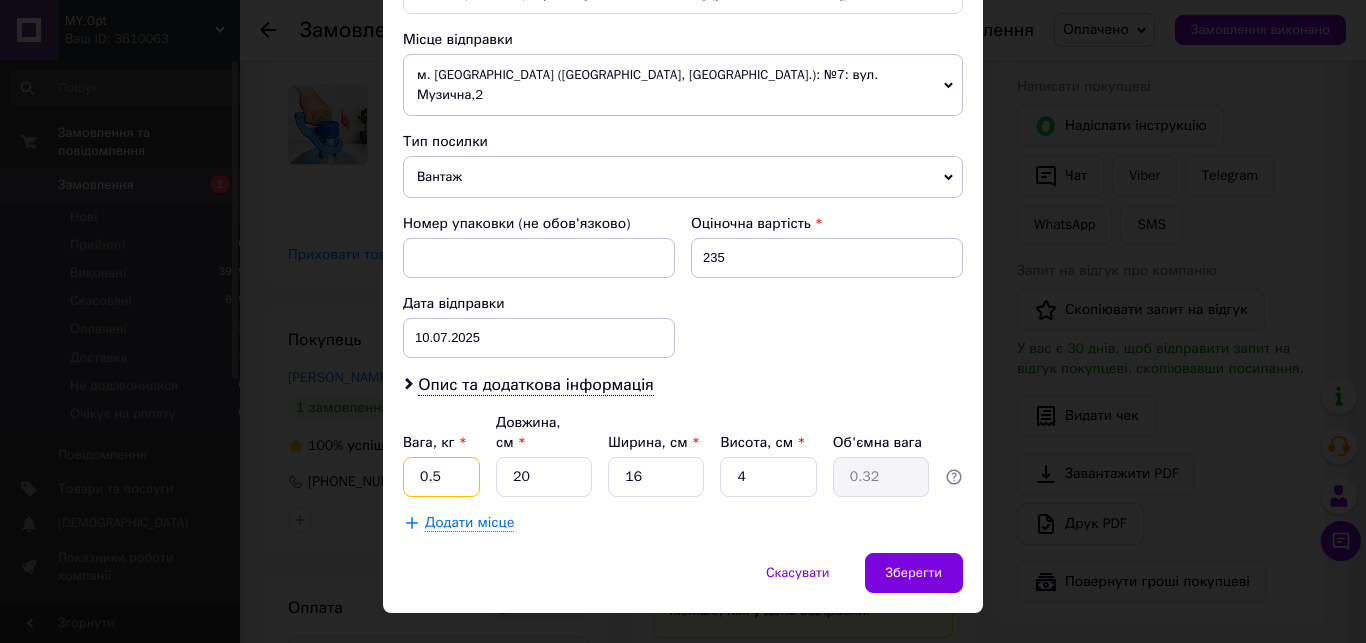 type on "0.5" 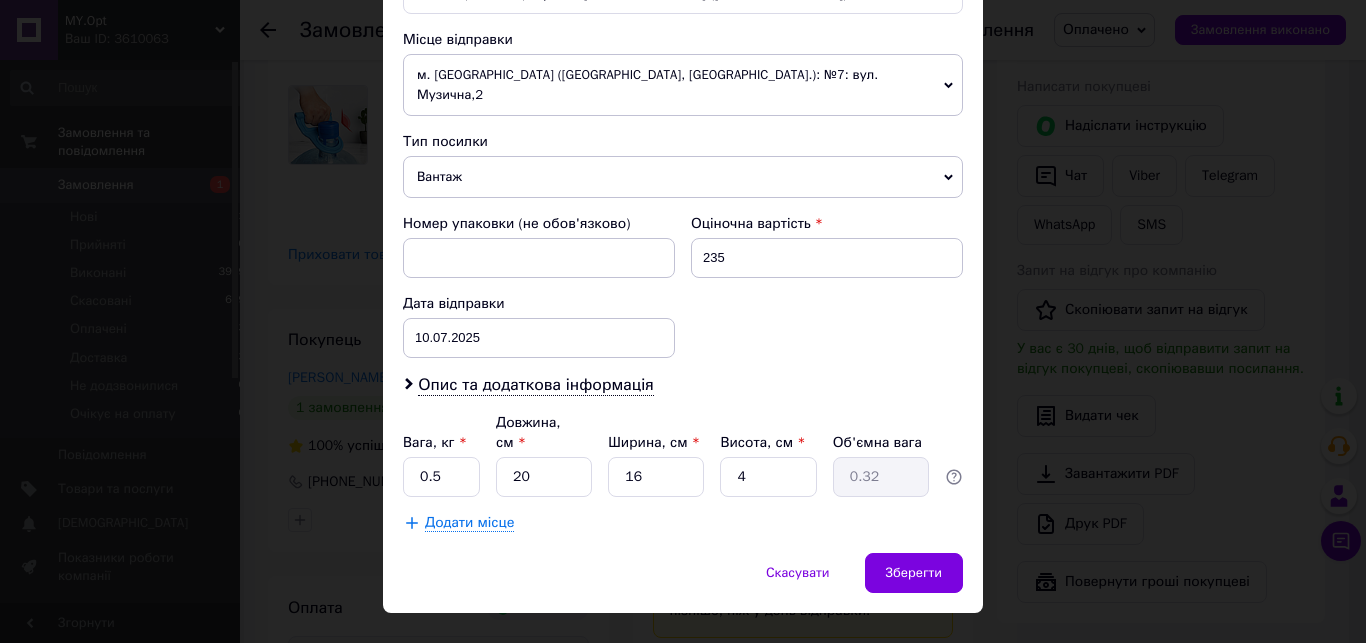 click on "Спосіб доставки Нова Пошта (платна) Платник Отримувач Відправник Прізвище отримувача Гур'єва Ім'я отримувача Надія По батькові отримувача Телефон отримувача +380991108413 Тип доставки У відділенні Кур'єром В поштоматі Місто м. Київ (Київська обл.) Відділення №423 (до 30 кг): просп. Оболонський, 19 (ТЦ Smart Plaza Obolon) Місце відправки м. Запоріжжя (Запорізька обл., Запорізький р-н.): №7: вул. Музична,2 м. Запоріжжя (Запорізька обл., Запорізький р-н.): Поштомат №44822: вул. Юності, 72 (Біля магазину "ГРЯДКА") Додати ще місце відправки Тип посилки Вантаж Документи Оціночна вартість 235 < > <" at bounding box center [683, -1] 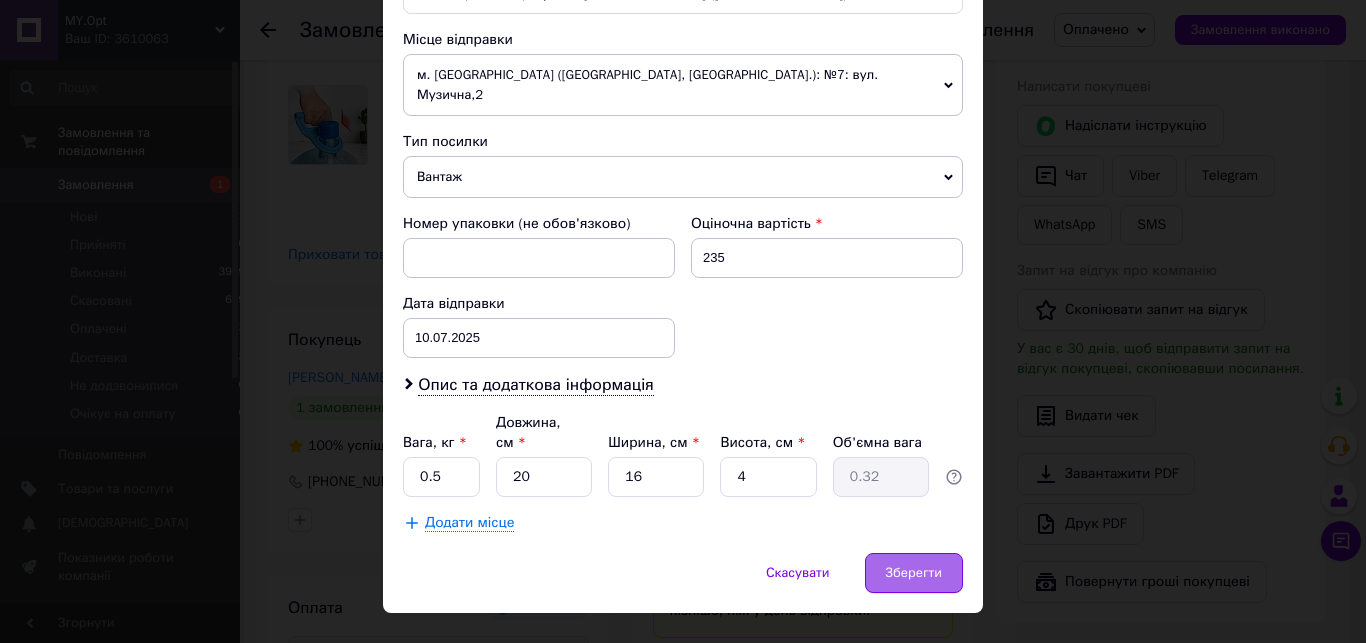 click on "Зберегти" at bounding box center [914, 573] 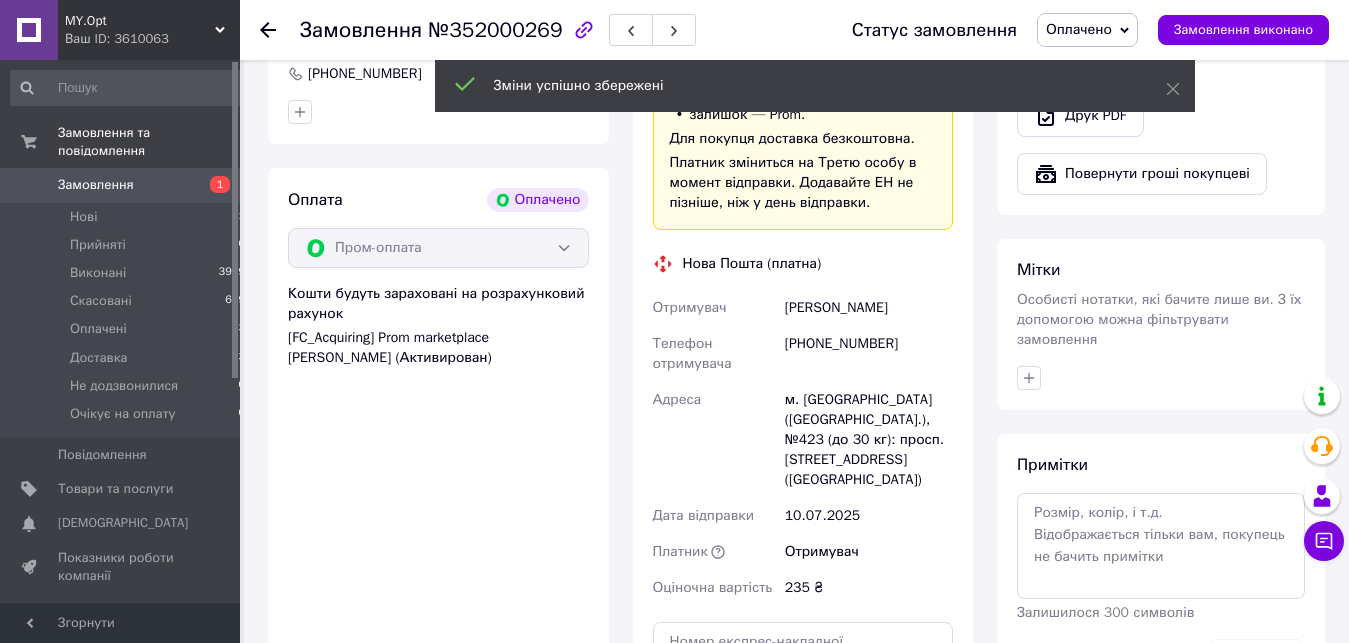 scroll, scrollTop: 1020, scrollLeft: 0, axis: vertical 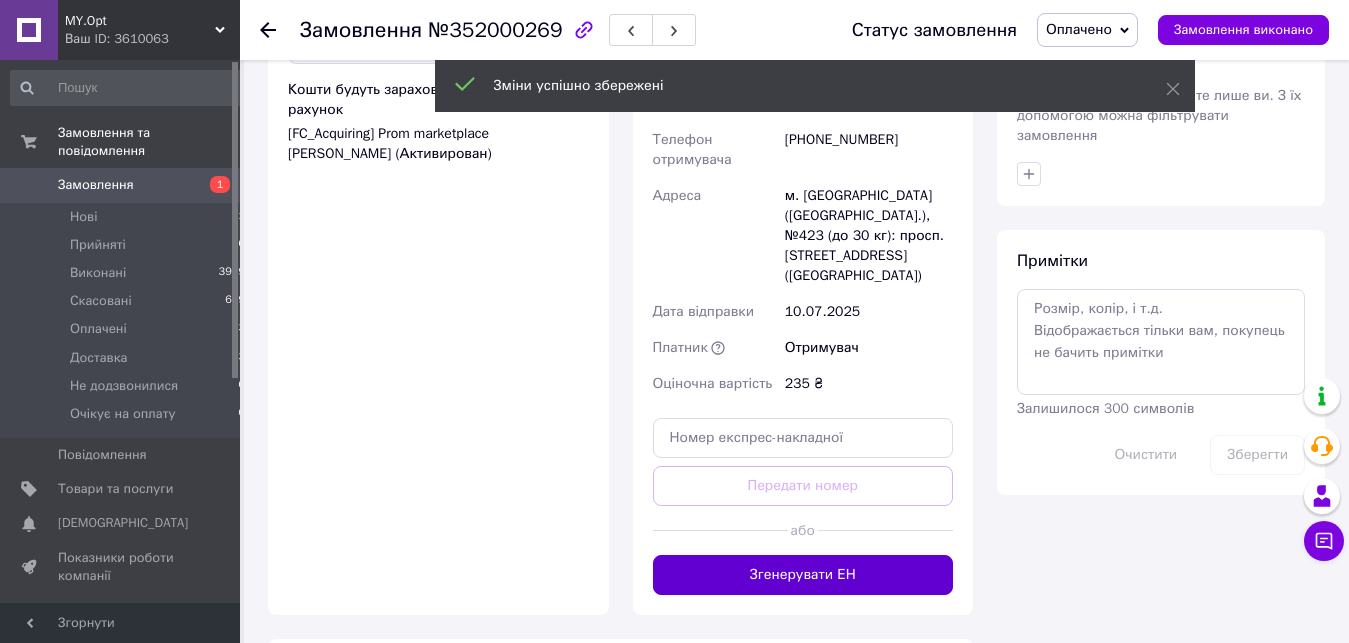 click on "Згенерувати ЕН" at bounding box center [803, 575] 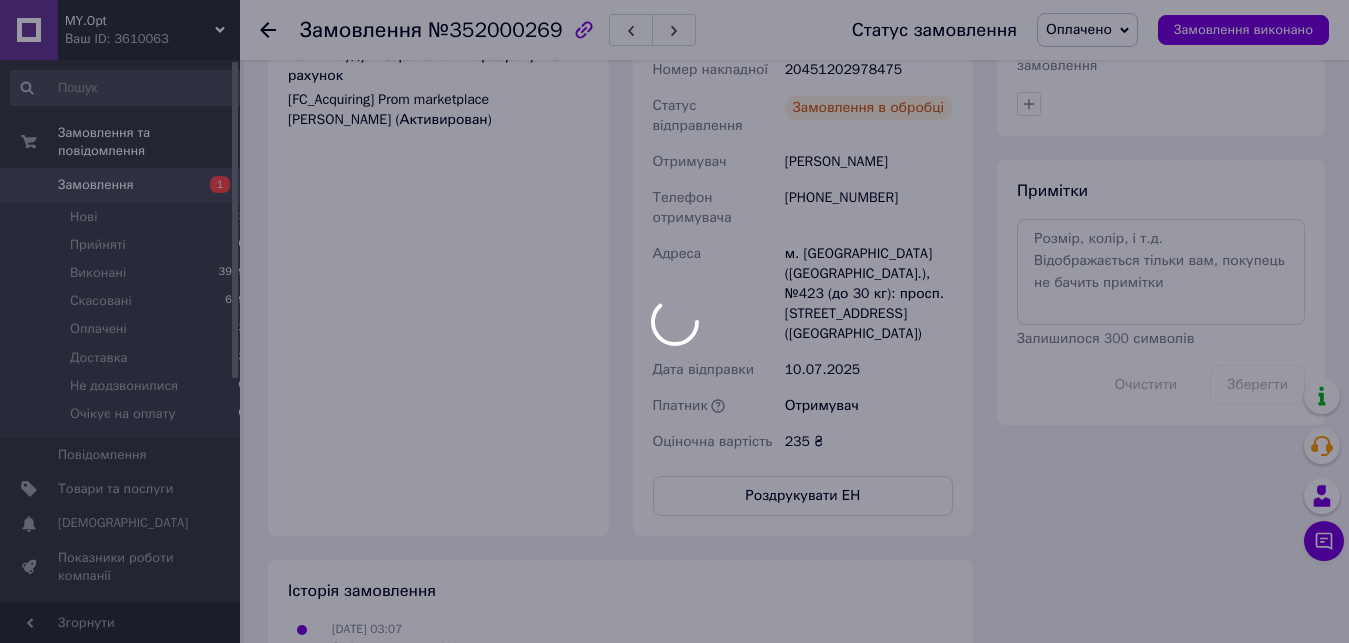 scroll, scrollTop: 1020, scrollLeft: 0, axis: vertical 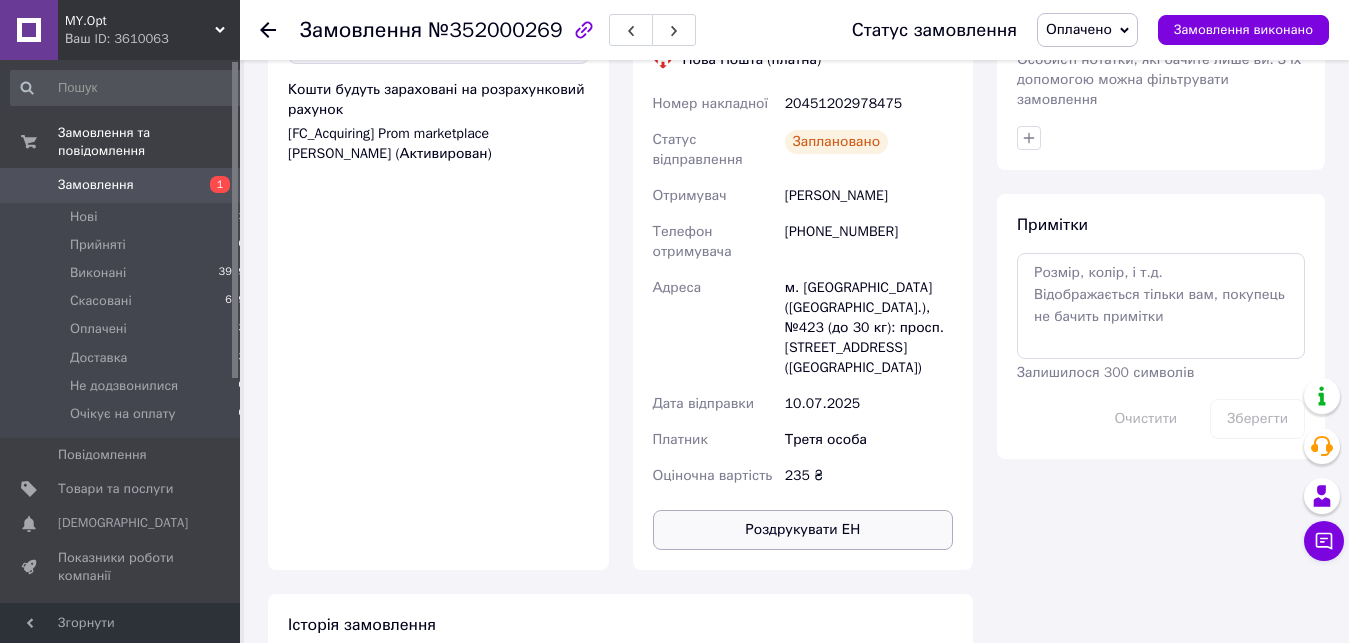 click on "Роздрукувати ЕН" at bounding box center (803, 530) 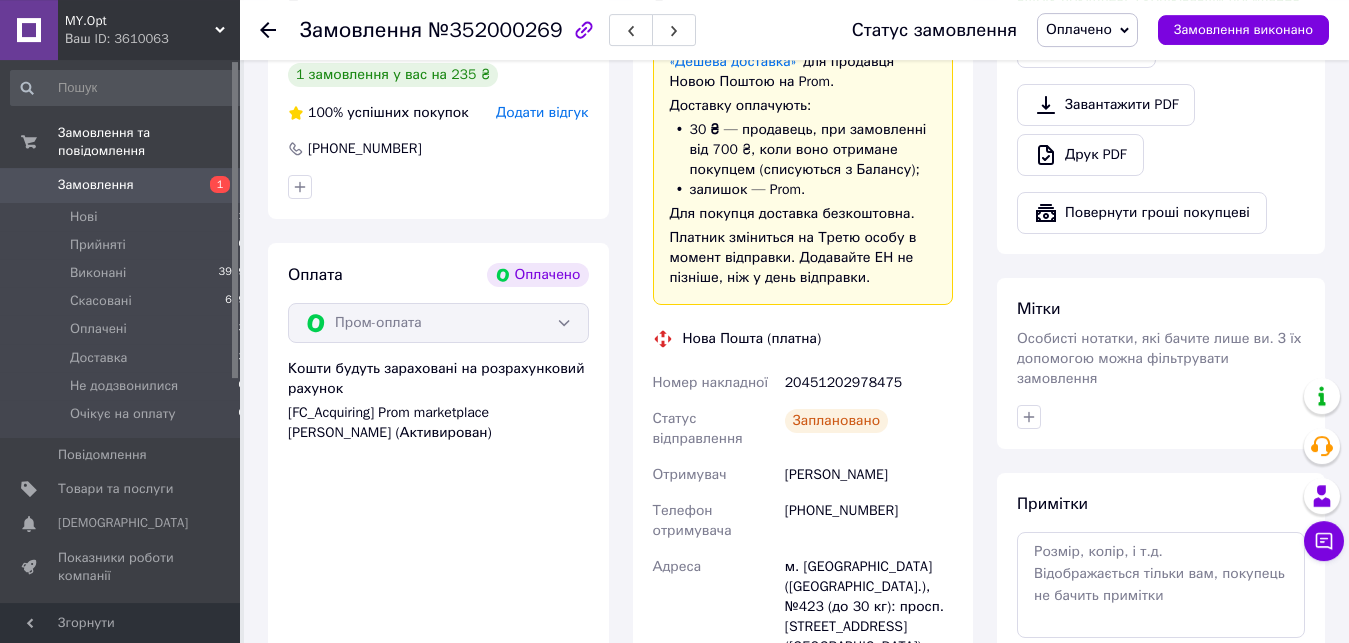 scroll, scrollTop: 918, scrollLeft: 0, axis: vertical 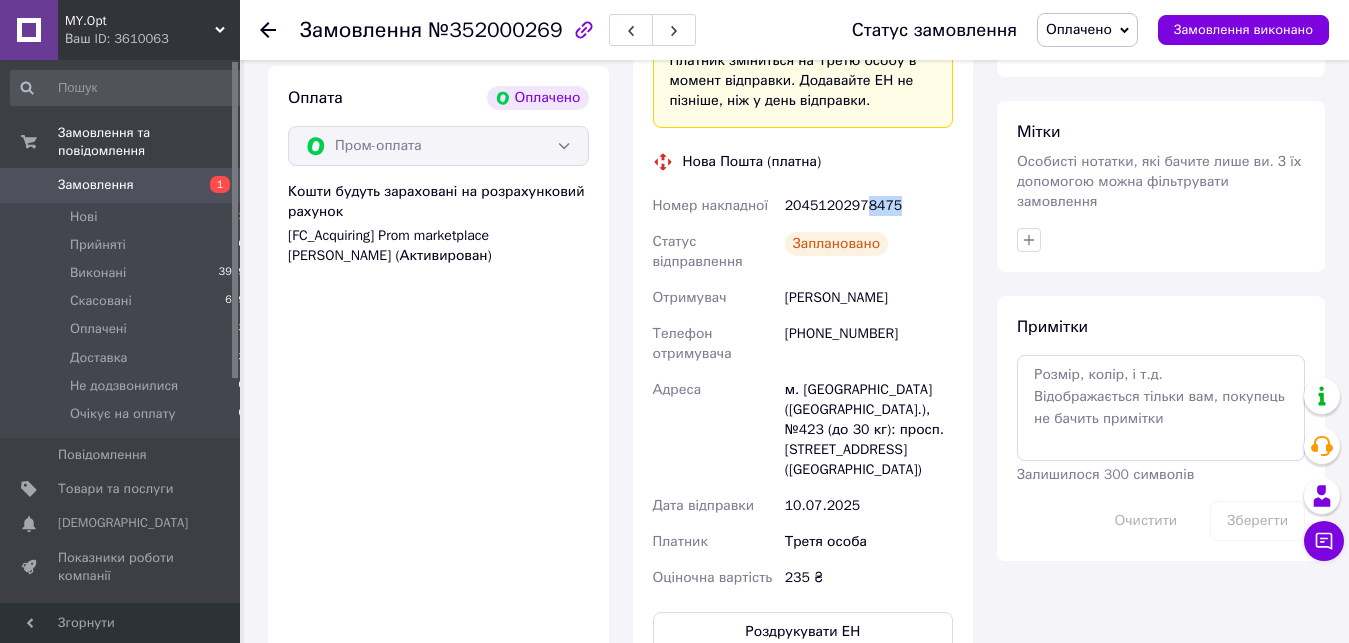 drag, startPoint x: 897, startPoint y: 203, endPoint x: 859, endPoint y: 215, distance: 39.849716 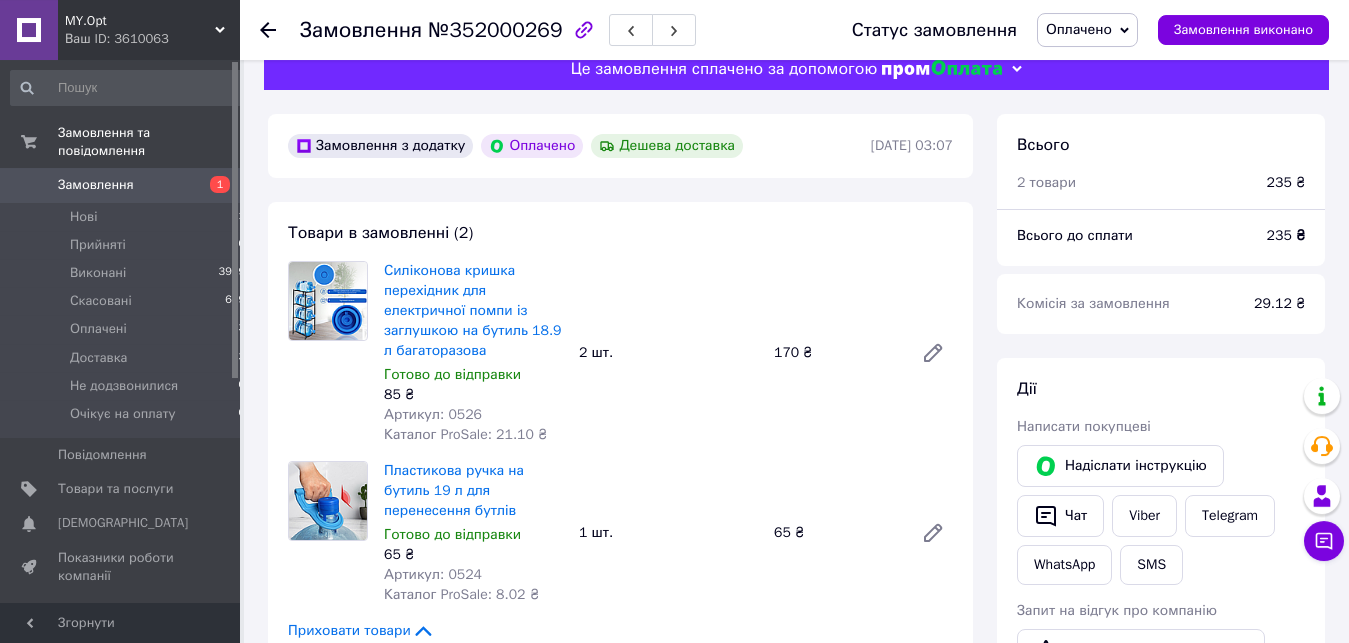 scroll, scrollTop: 102, scrollLeft: 0, axis: vertical 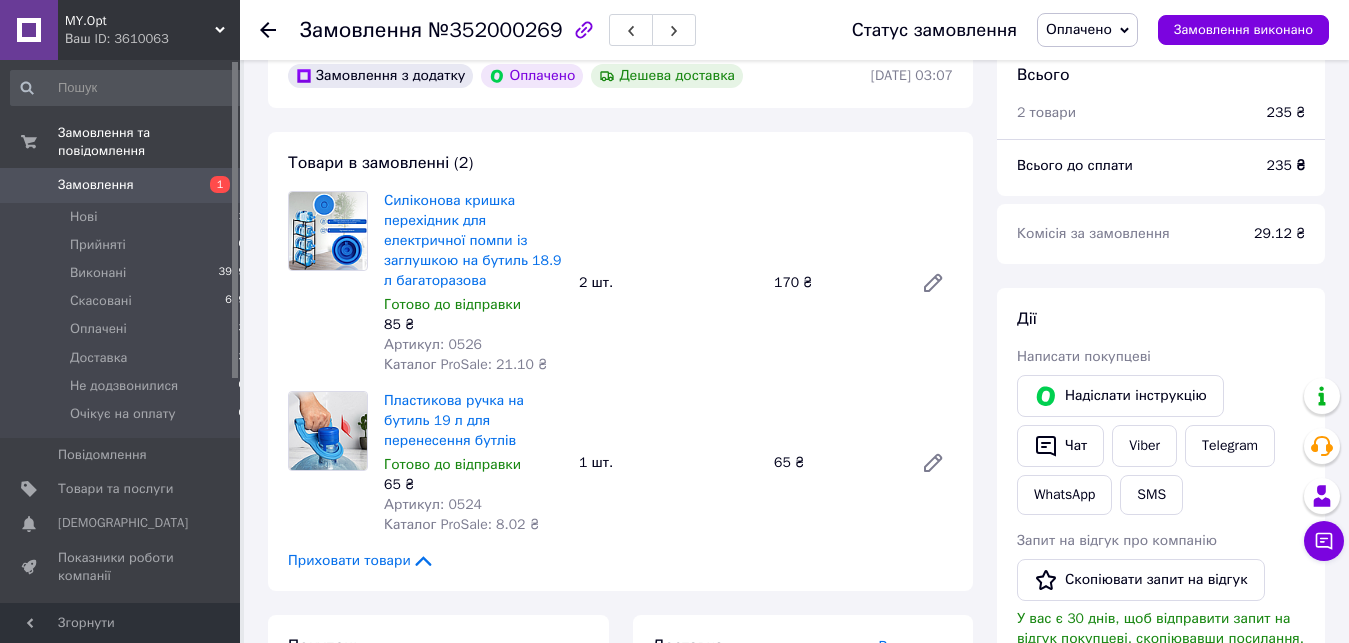 click on "Замовлення" at bounding box center (121, 185) 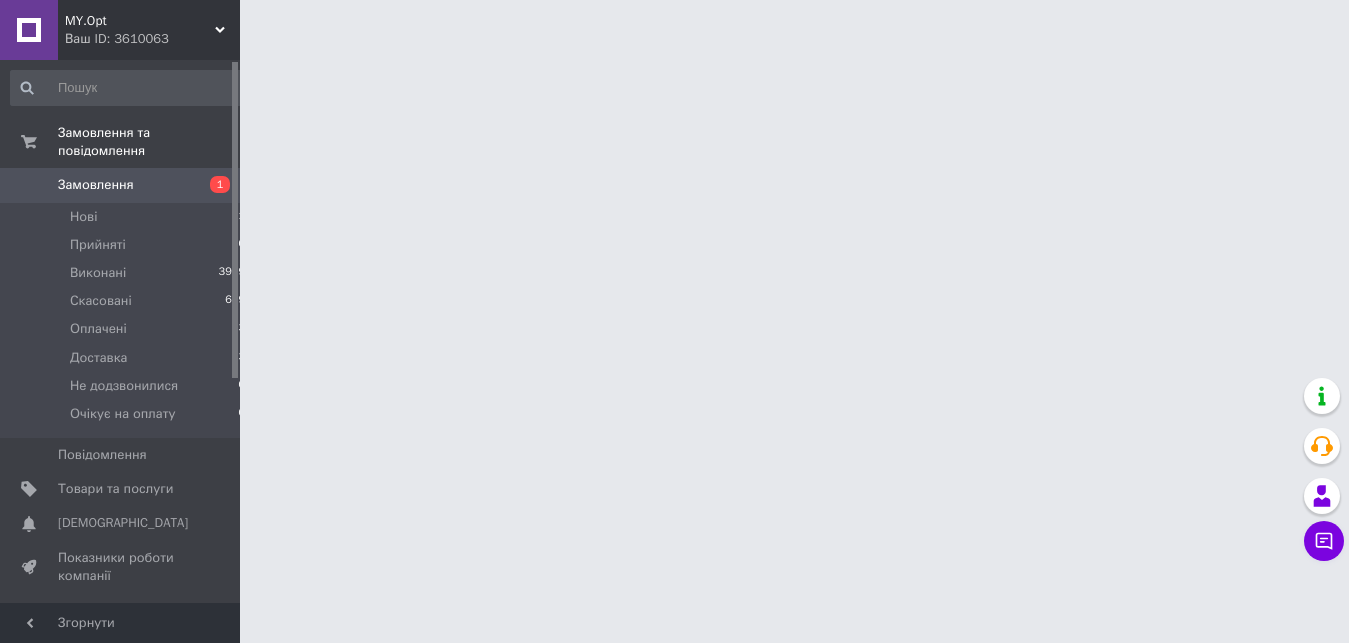 scroll, scrollTop: 0, scrollLeft: 0, axis: both 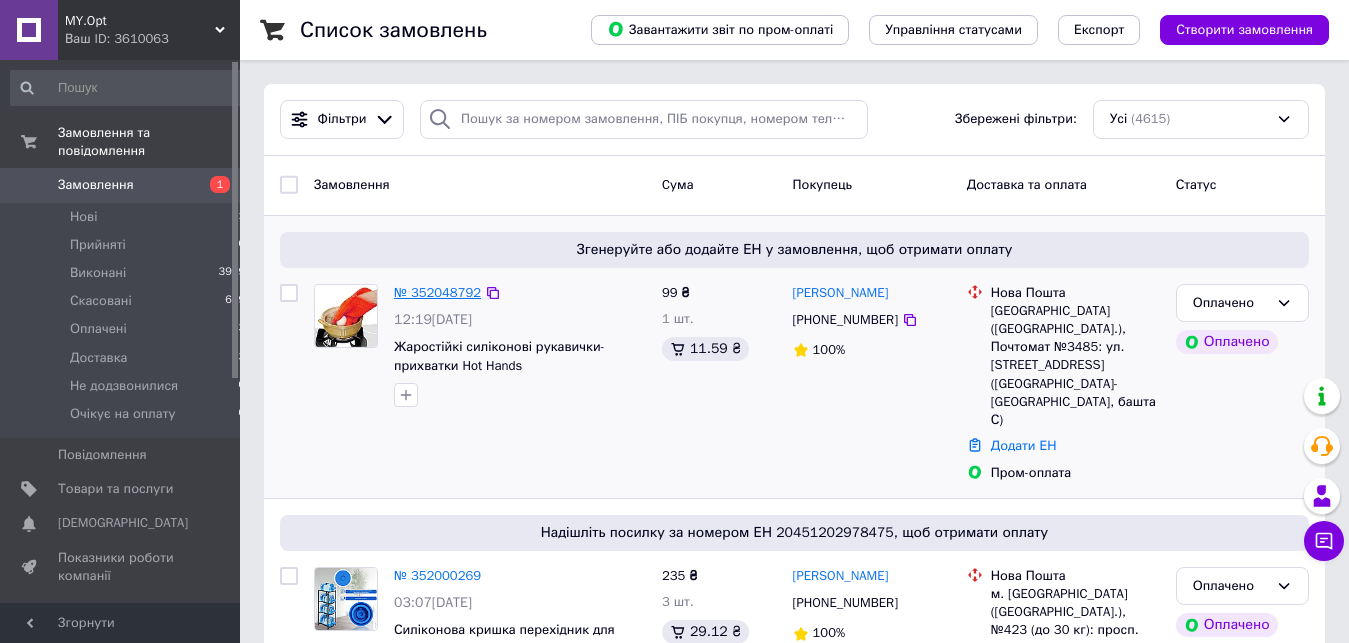 click on "№ 352048792" at bounding box center (437, 292) 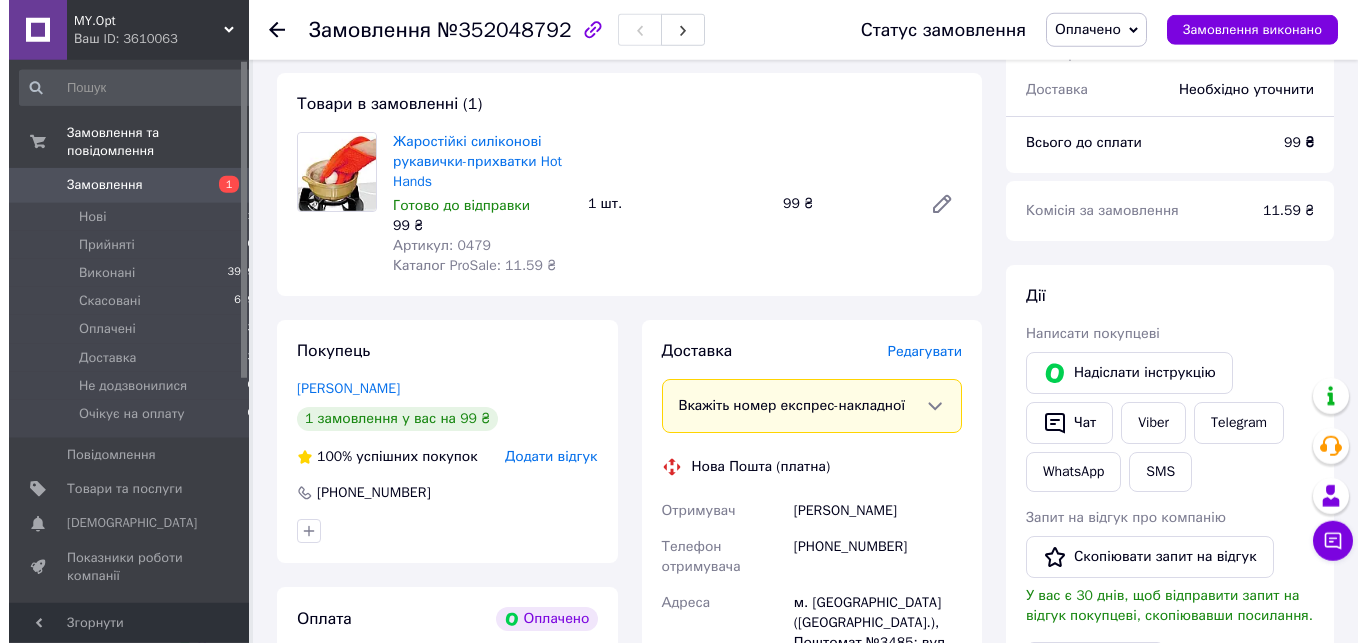 scroll, scrollTop: 204, scrollLeft: 0, axis: vertical 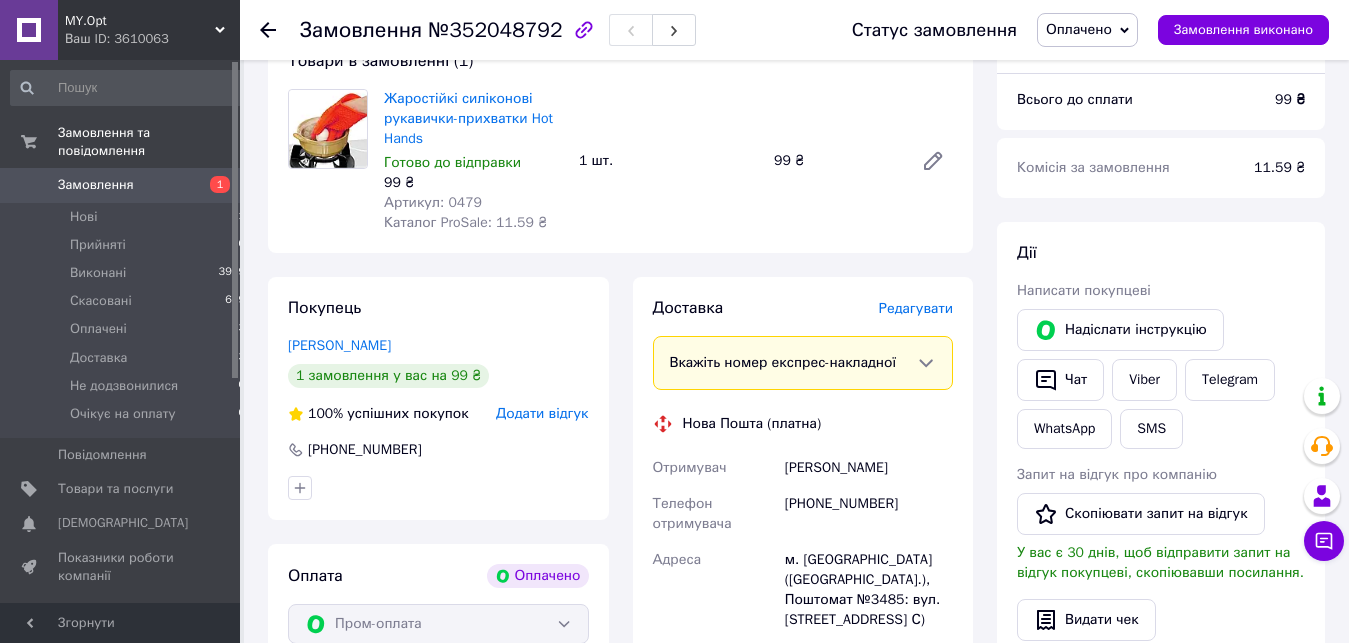 click on "Редагувати" at bounding box center [916, 308] 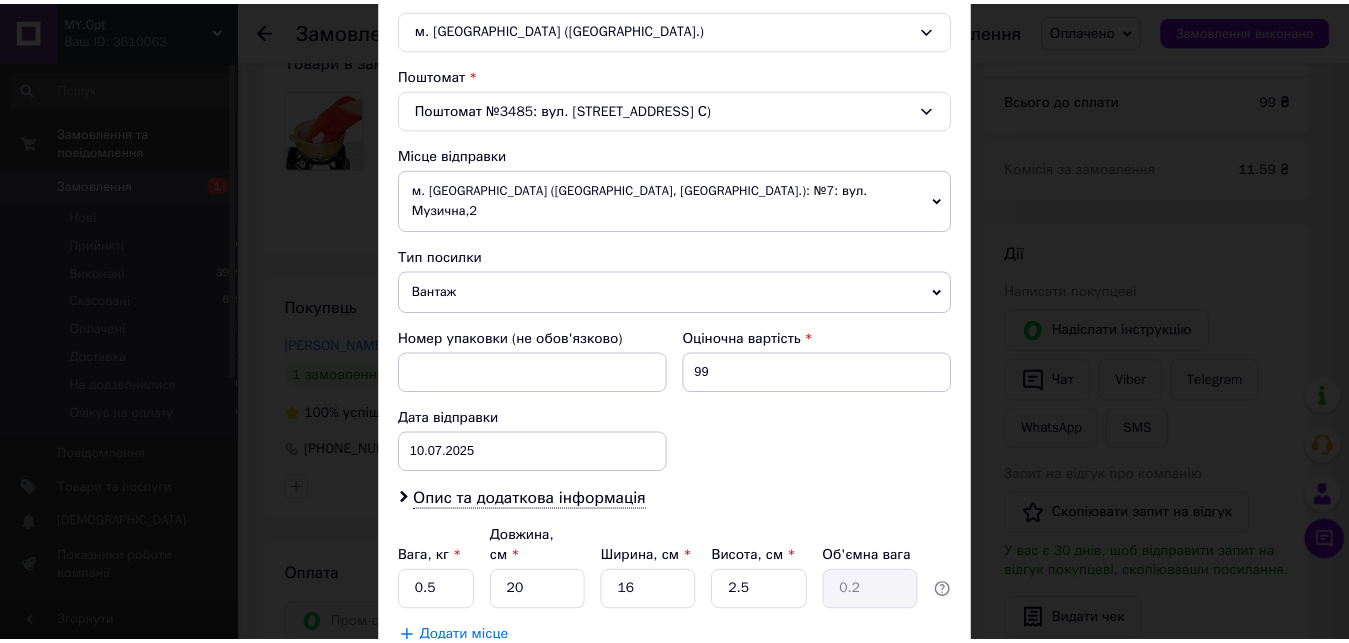 scroll, scrollTop: 685, scrollLeft: 0, axis: vertical 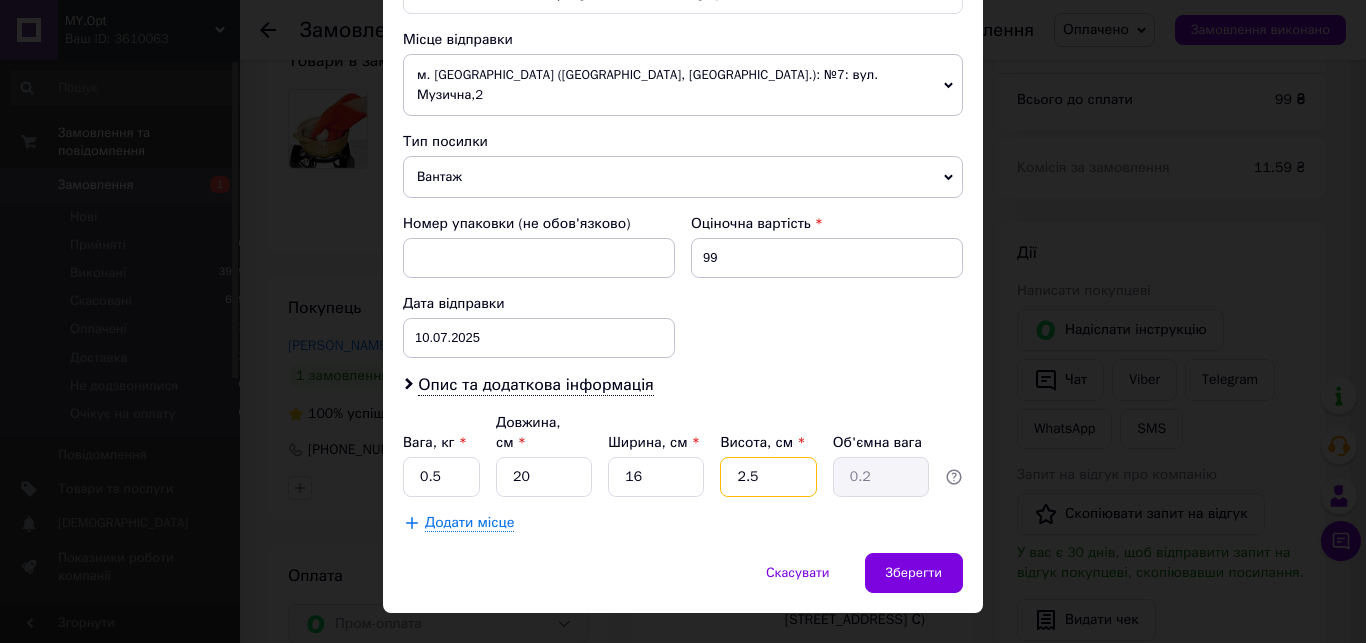 click on "2.5" at bounding box center (768, 477) 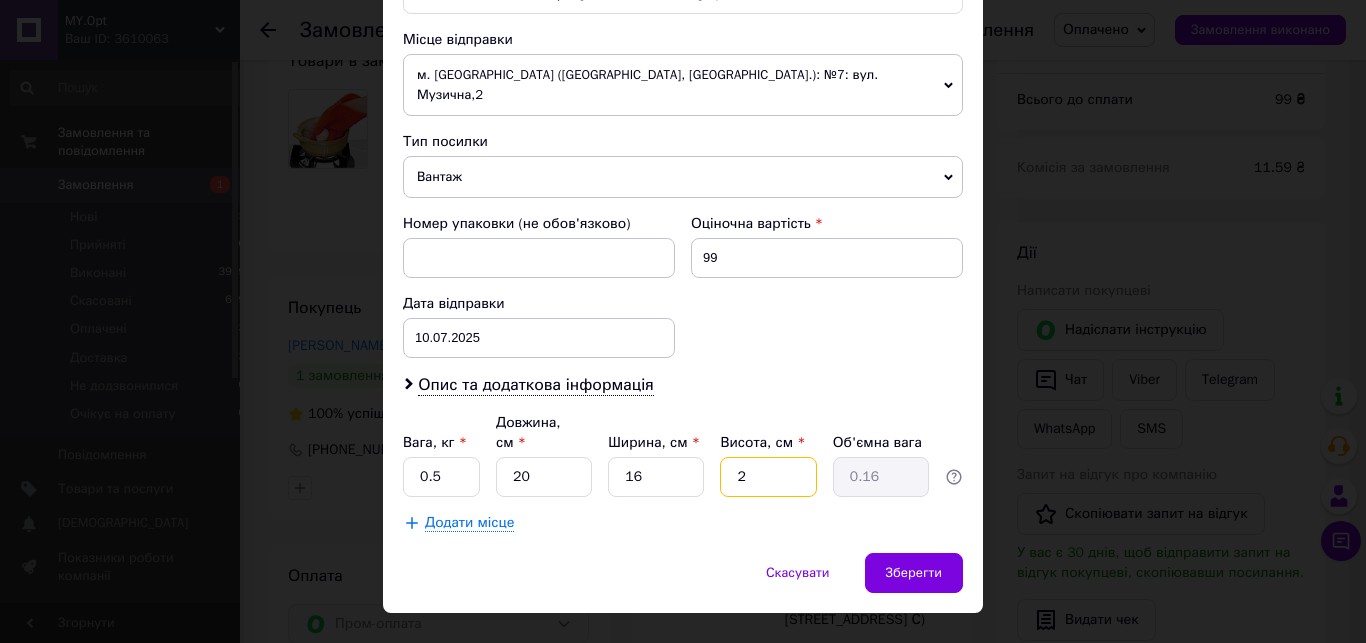 type on "2" 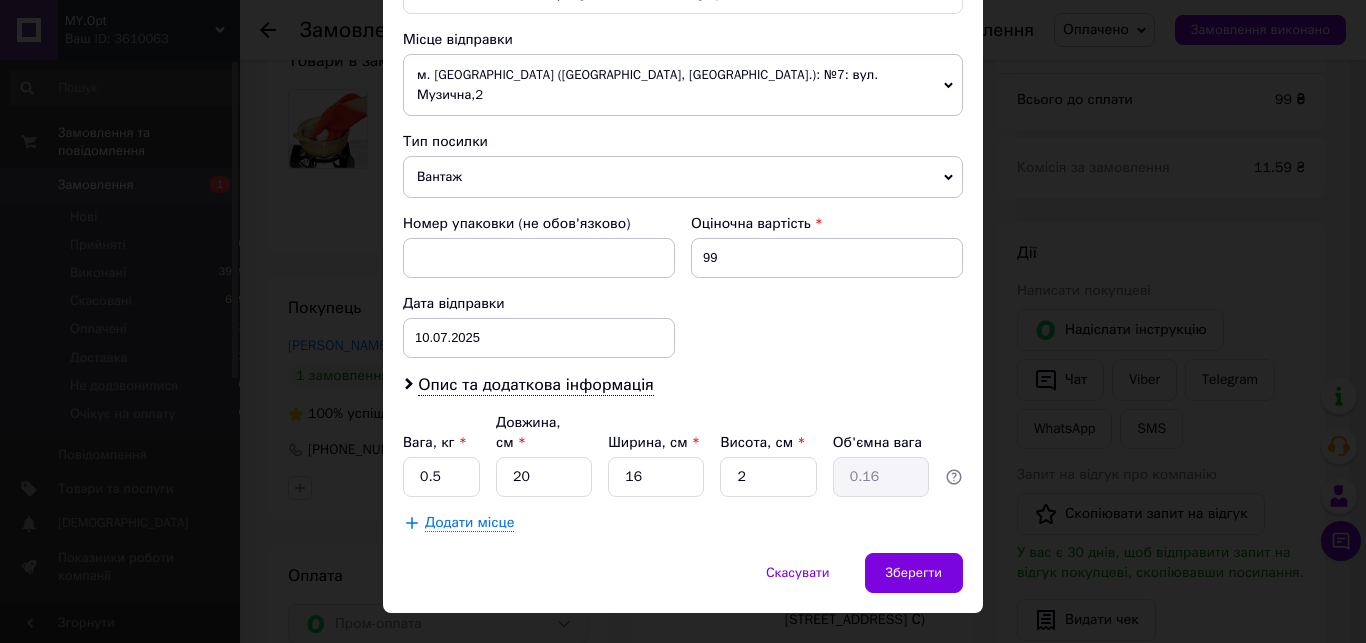 click on "Номер упаковки (не обов'язково) Оціночна вартість 99 Дата відправки 10.07.2025 < 2025 > < Июль > Пн Вт Ср Чт Пт Сб Вс 30 1 2 3 4 5 6 7 8 9 10 11 12 13 14 15 16 17 18 19 20 21 22 23 24 25 26 27 28 29 30 31 1 2 3 4 5 6 7 8 9 10" at bounding box center [683, 286] 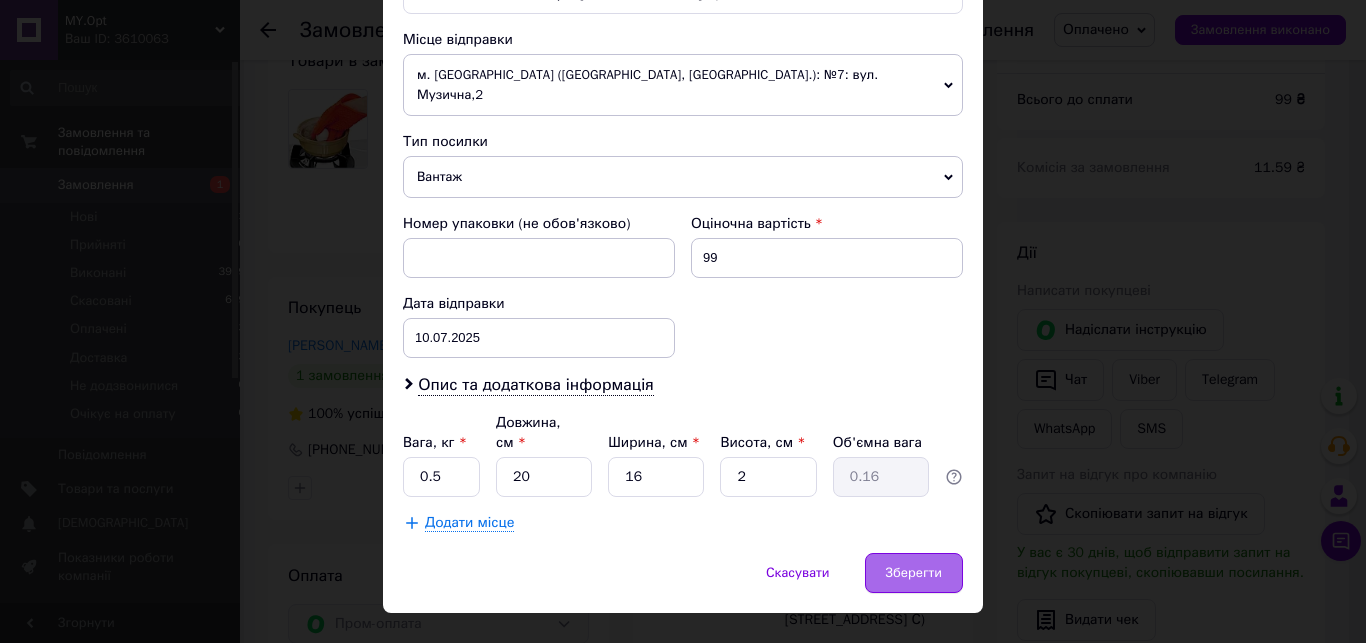 click on "Зберегти" at bounding box center [914, 573] 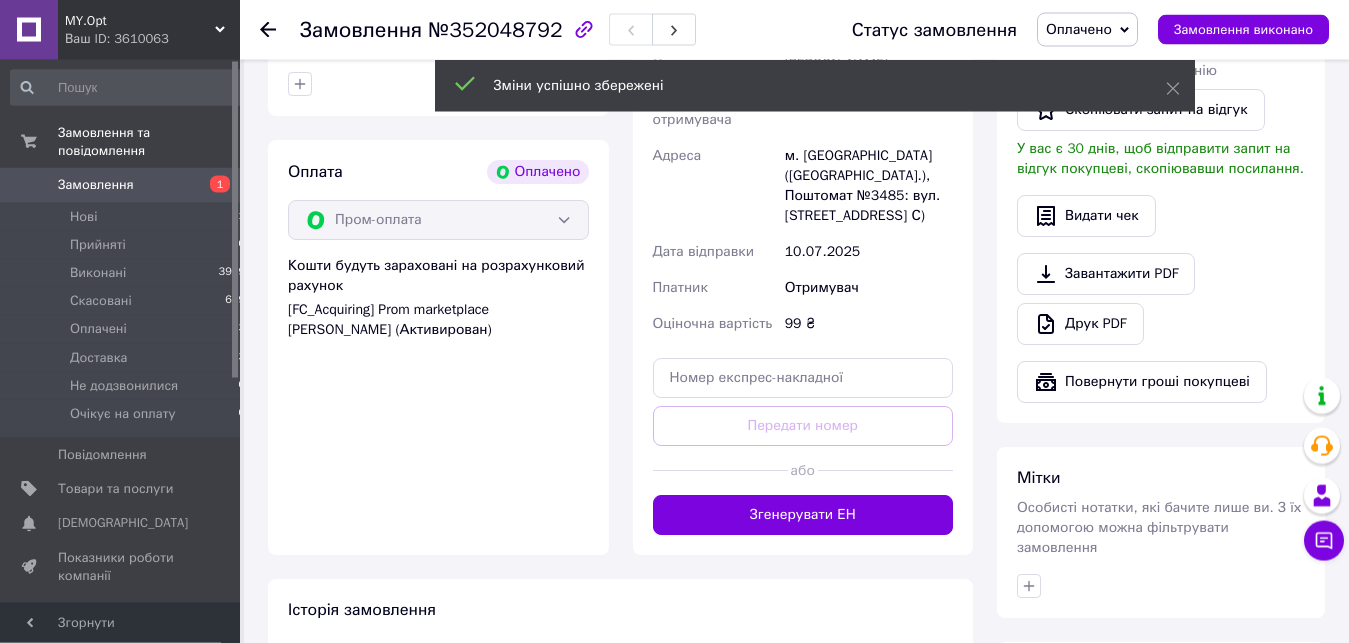scroll, scrollTop: 612, scrollLeft: 0, axis: vertical 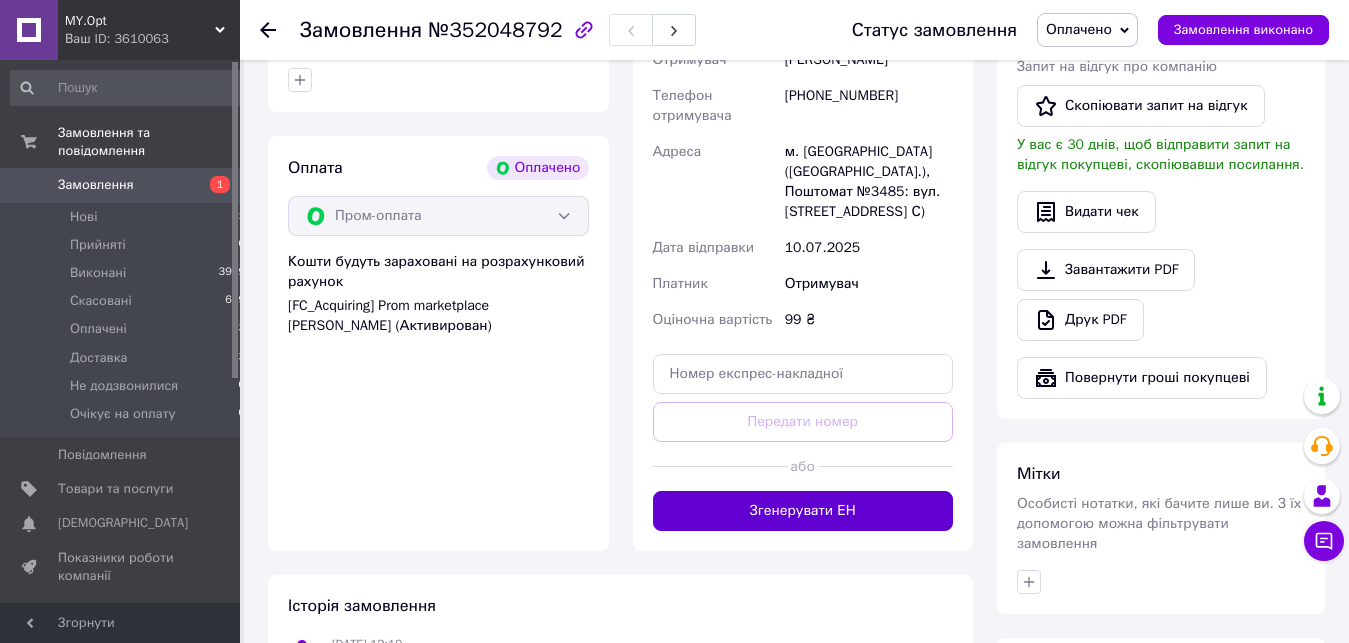 click on "Згенерувати ЕН" at bounding box center [803, 511] 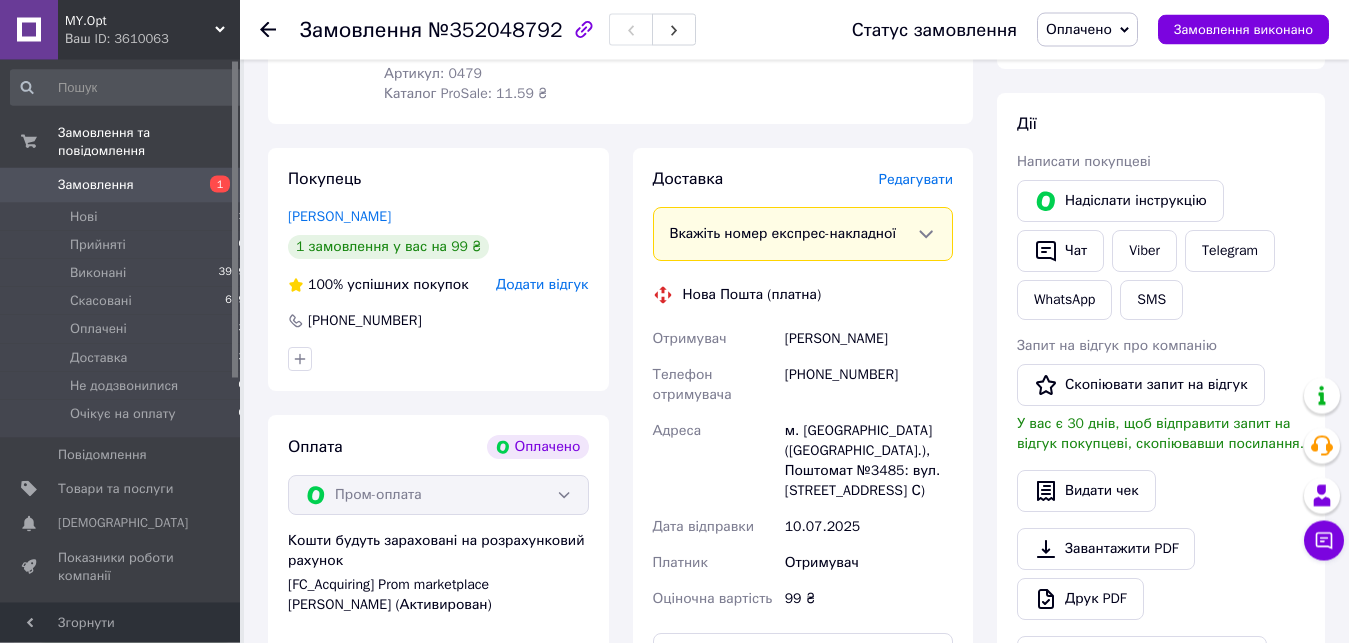 scroll, scrollTop: 306, scrollLeft: 0, axis: vertical 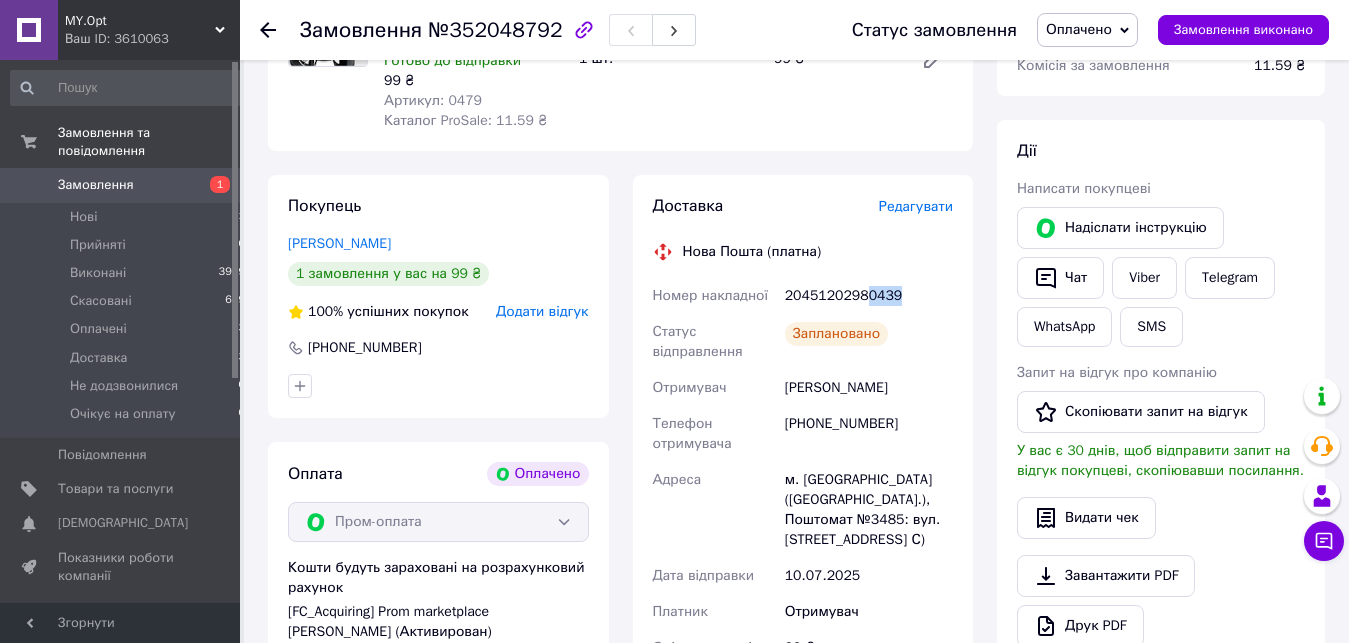 drag, startPoint x: 903, startPoint y: 294, endPoint x: 863, endPoint y: 302, distance: 40.792156 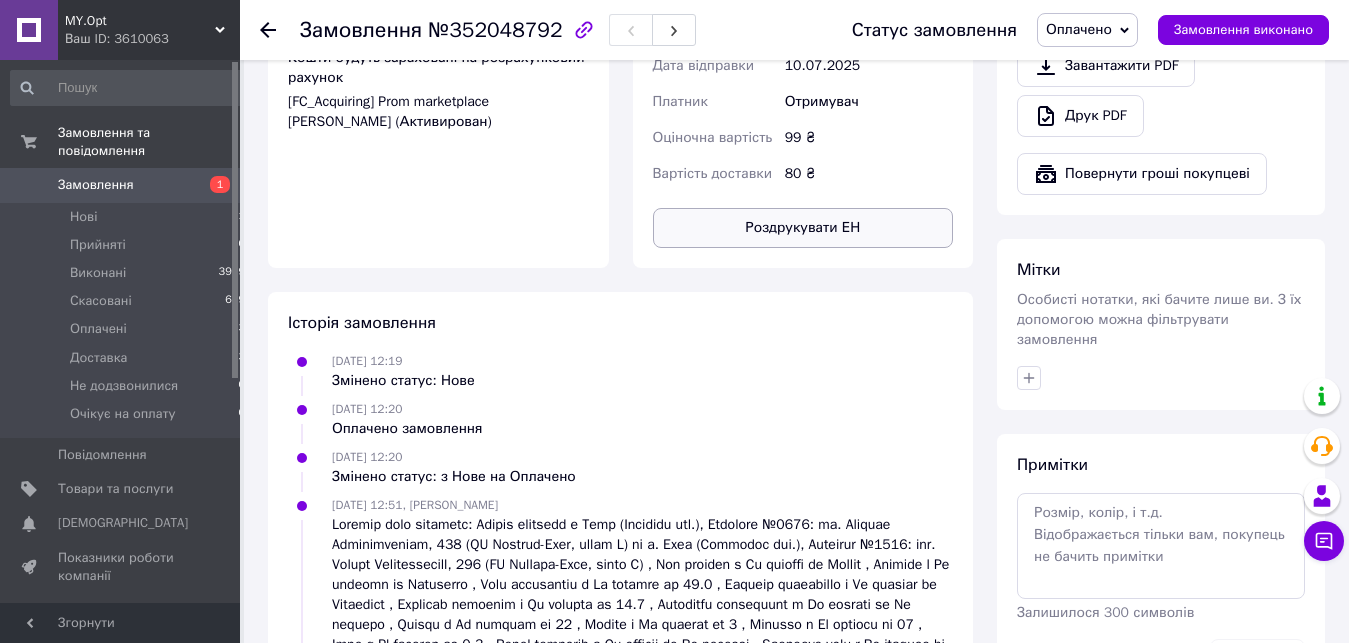 click on "Роздрукувати ЕН" at bounding box center (803, 228) 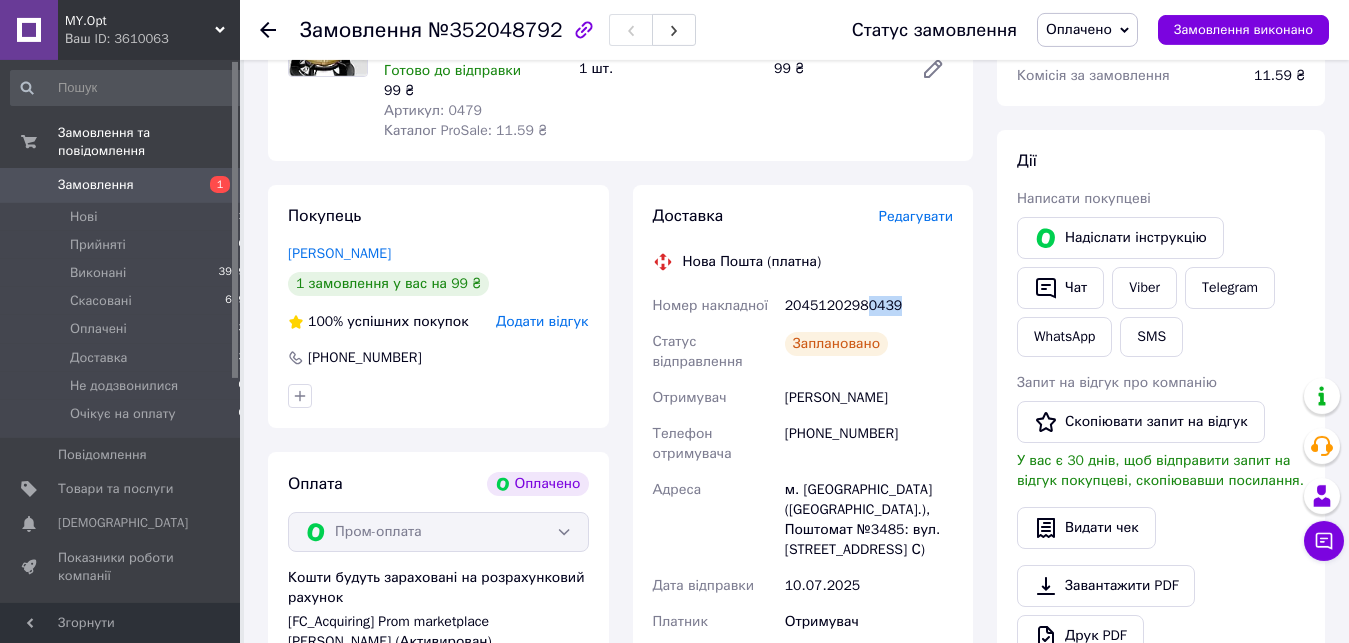 scroll, scrollTop: 306, scrollLeft: 0, axis: vertical 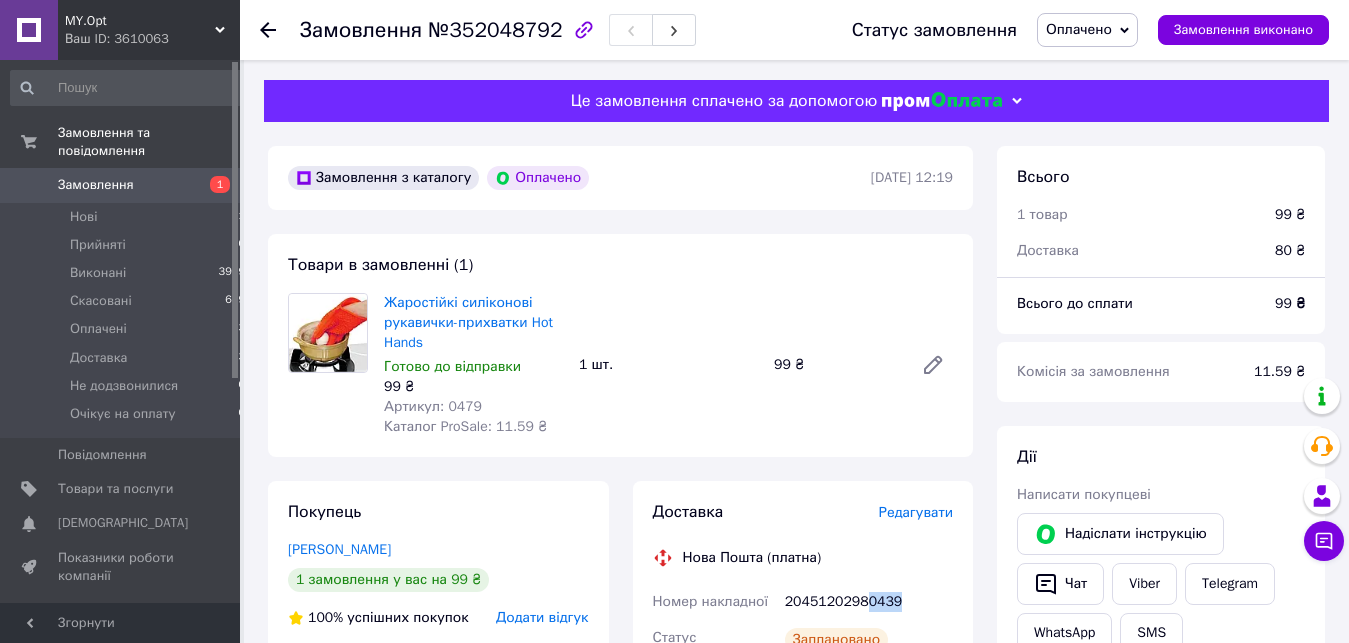click on "Замовлення" at bounding box center [121, 185] 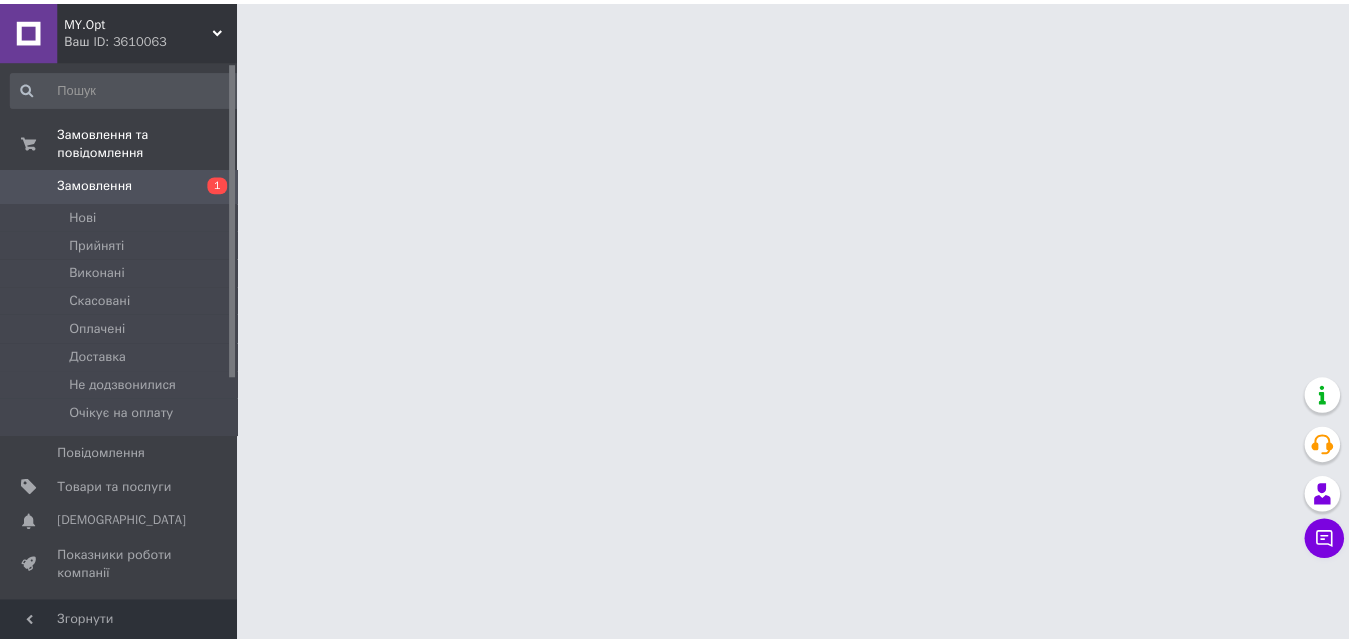 scroll, scrollTop: 0, scrollLeft: 0, axis: both 